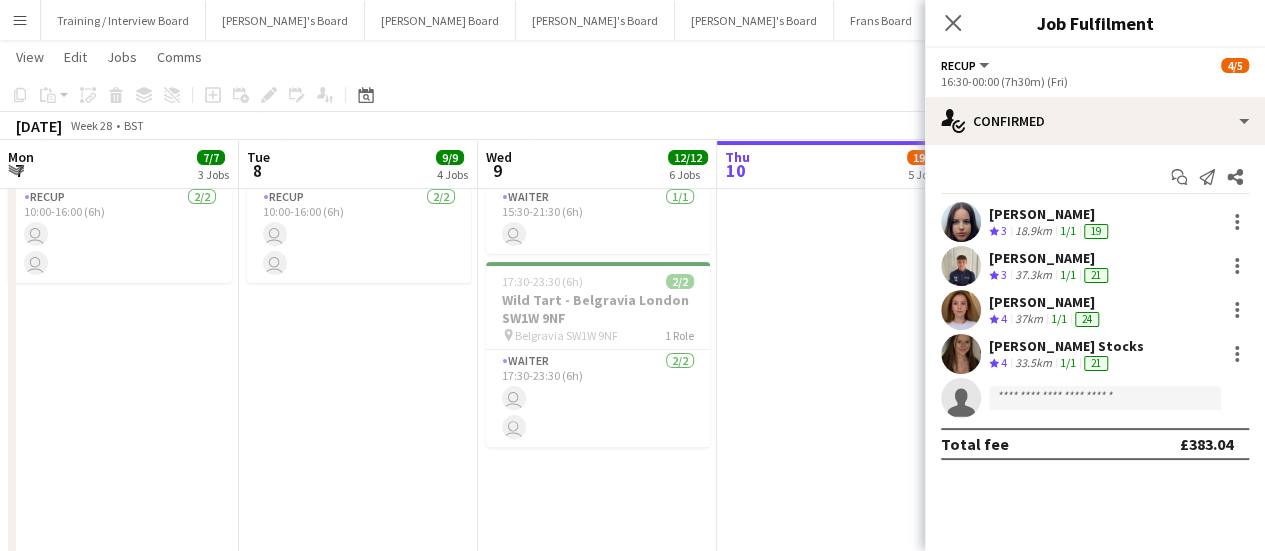 scroll, scrollTop: 0, scrollLeft: 0, axis: both 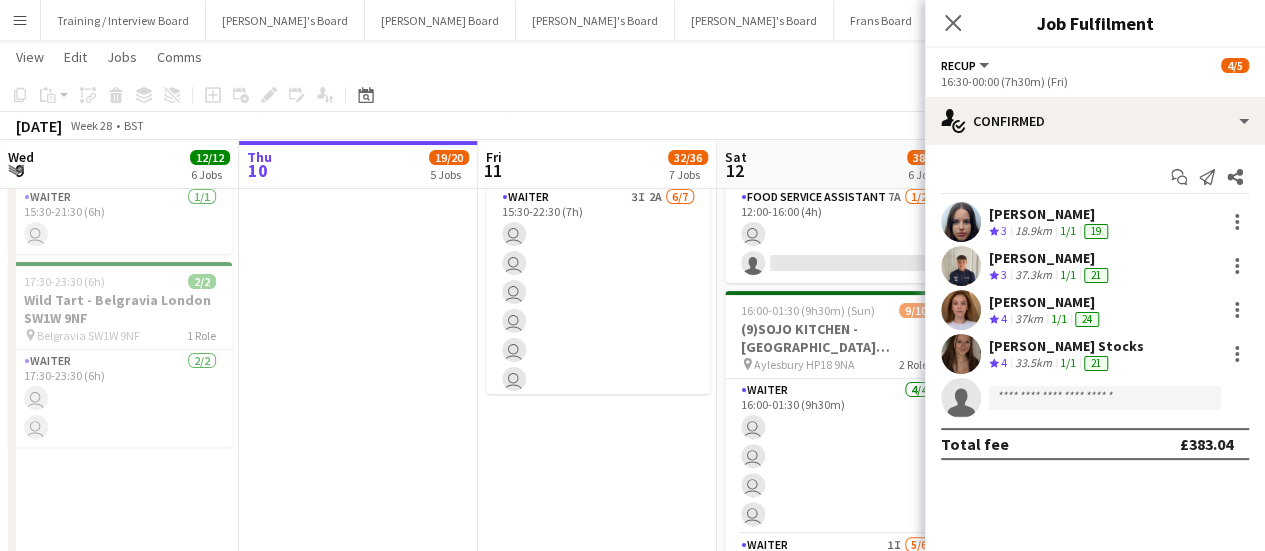 click at bounding box center [358, 359] 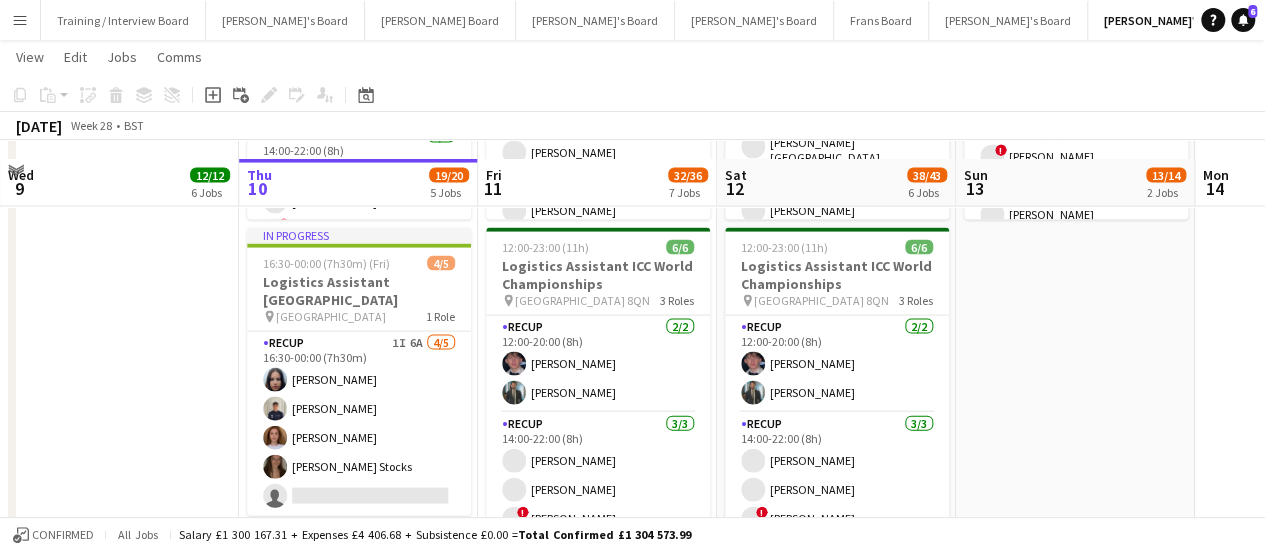 scroll, scrollTop: 2064, scrollLeft: 0, axis: vertical 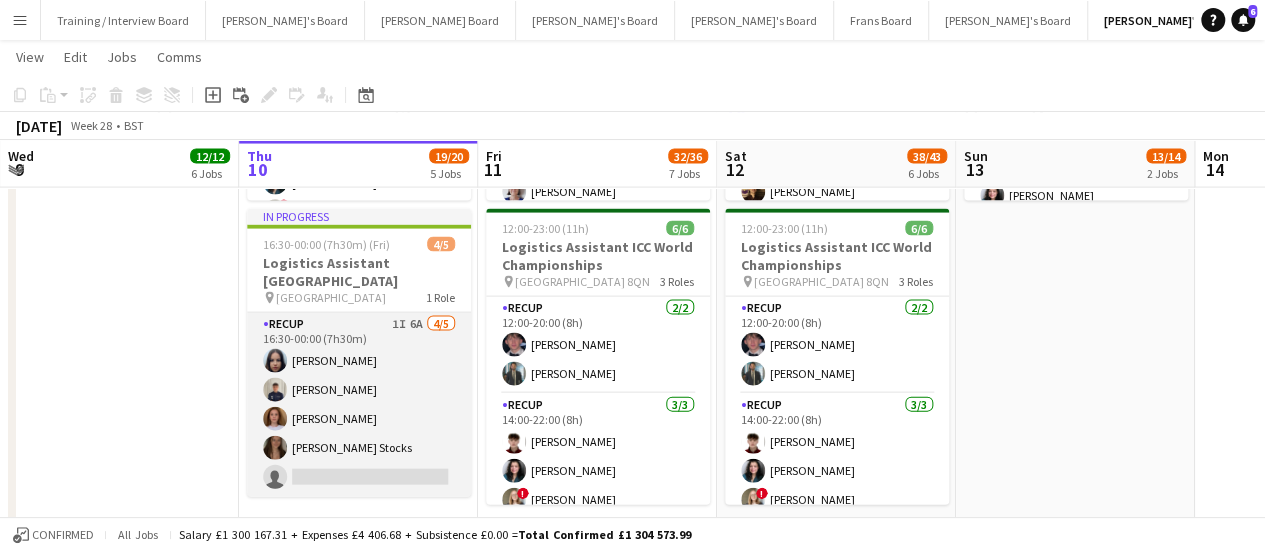 click on "RECUP   1I   6A   4/5   16:30-00:00 (7h30m)
Sacha Stanbury Alfie Mumford Sophie Briscoe Libby Stocks
single-neutral-actions" at bounding box center (359, 405) 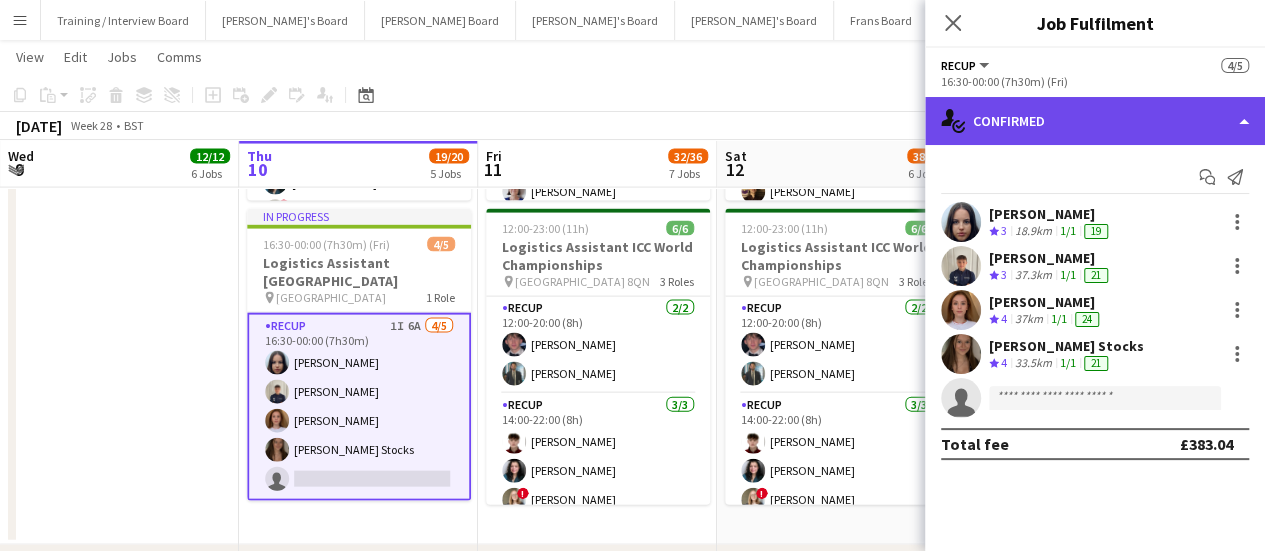 click on "single-neutral-actions-check-2
Confirmed" 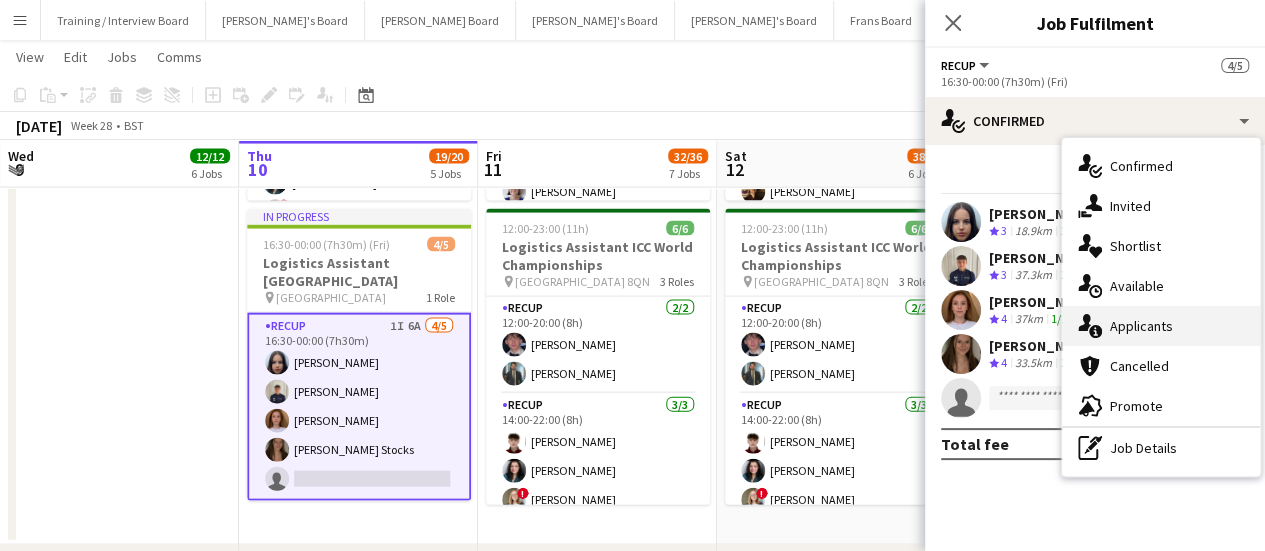 click on "single-neutral-actions-information
Applicants" at bounding box center [1161, 326] 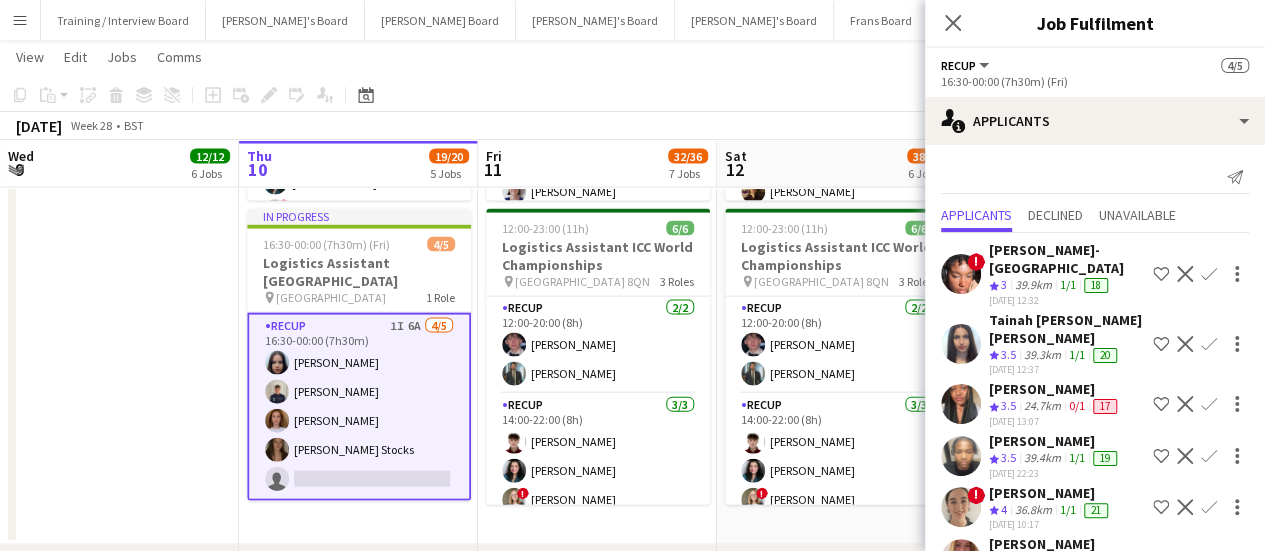 scroll, scrollTop: 106, scrollLeft: 0, axis: vertical 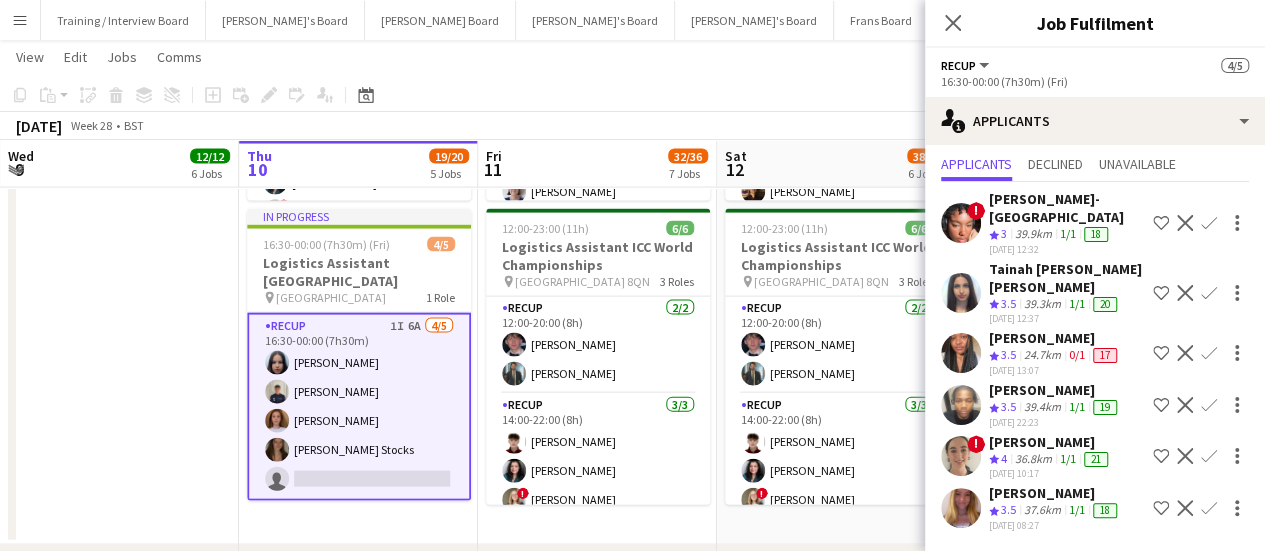 click on "37.6km" 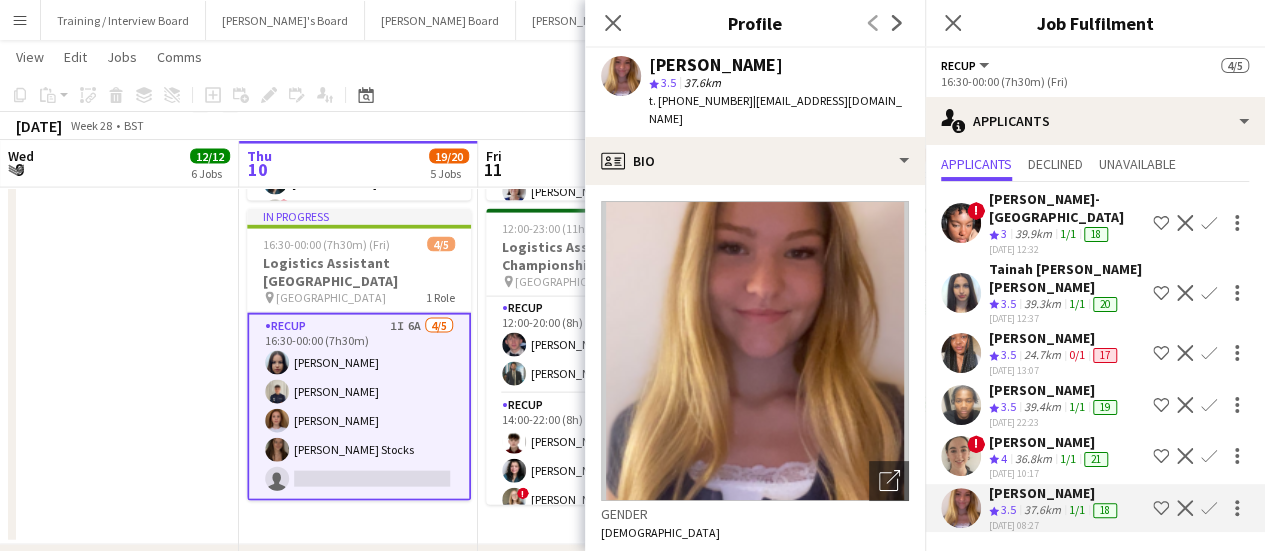 click on "Confirm" 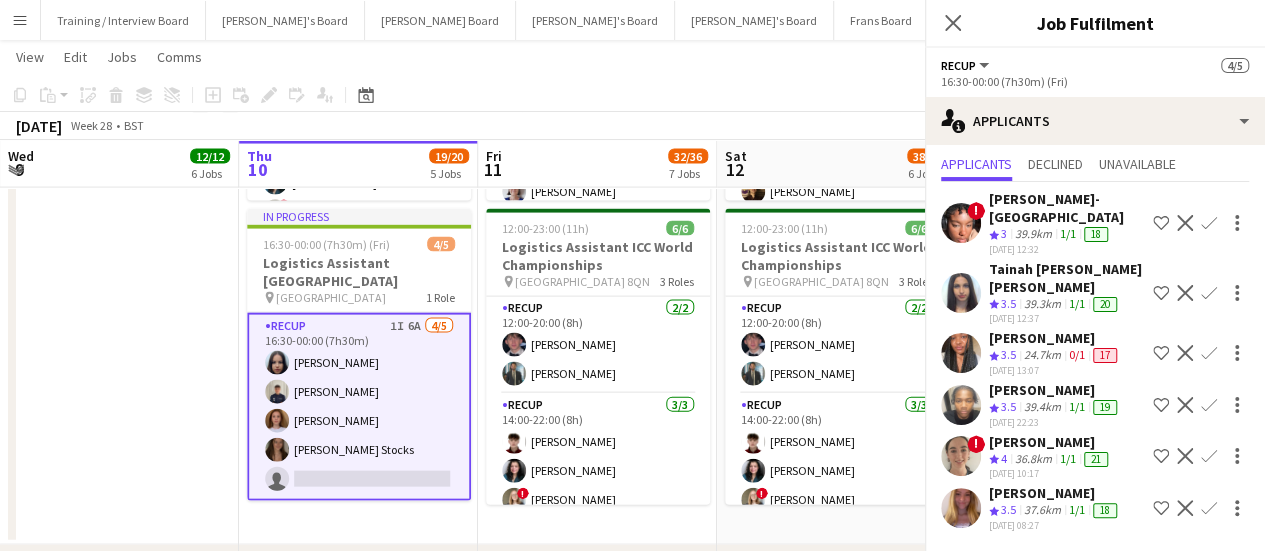 scroll, scrollTop: 46, scrollLeft: 0, axis: vertical 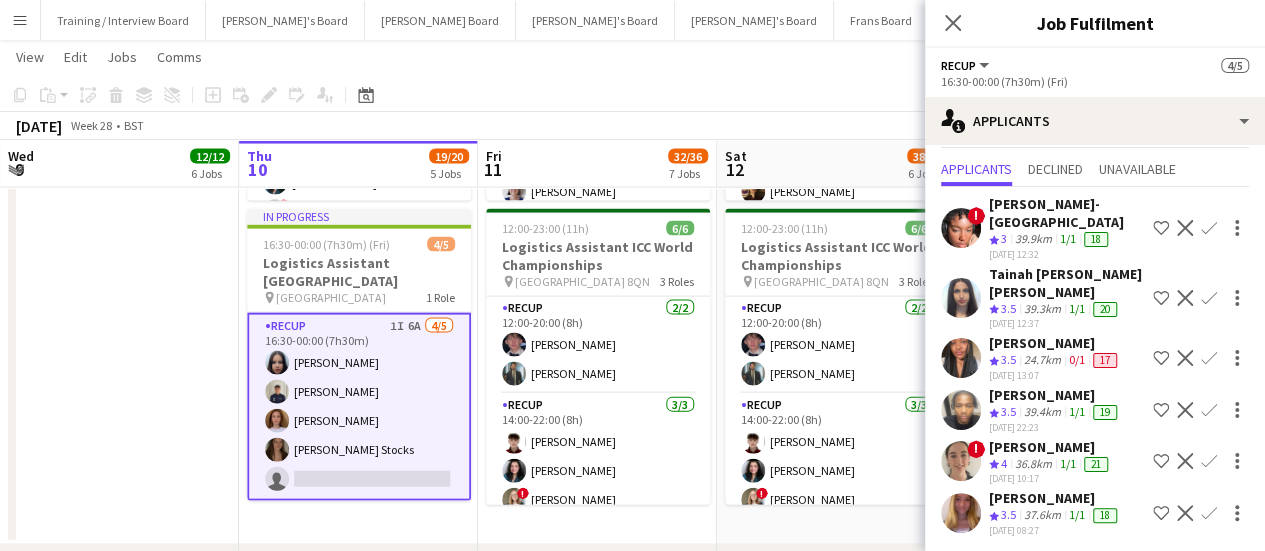 click on "Confirm" 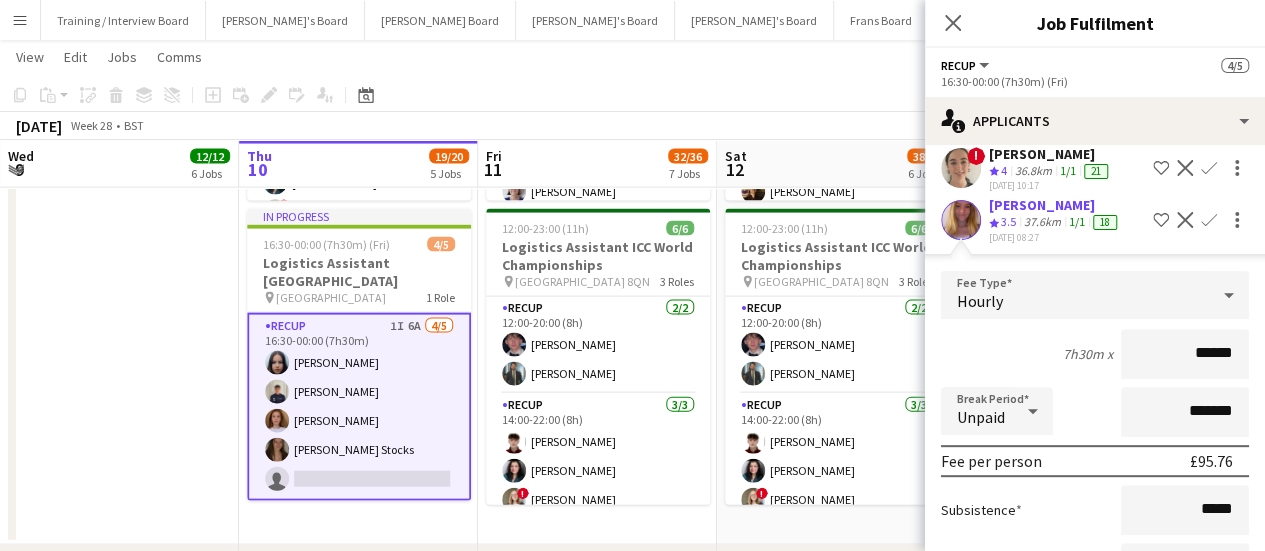 scroll, scrollTop: 500, scrollLeft: 0, axis: vertical 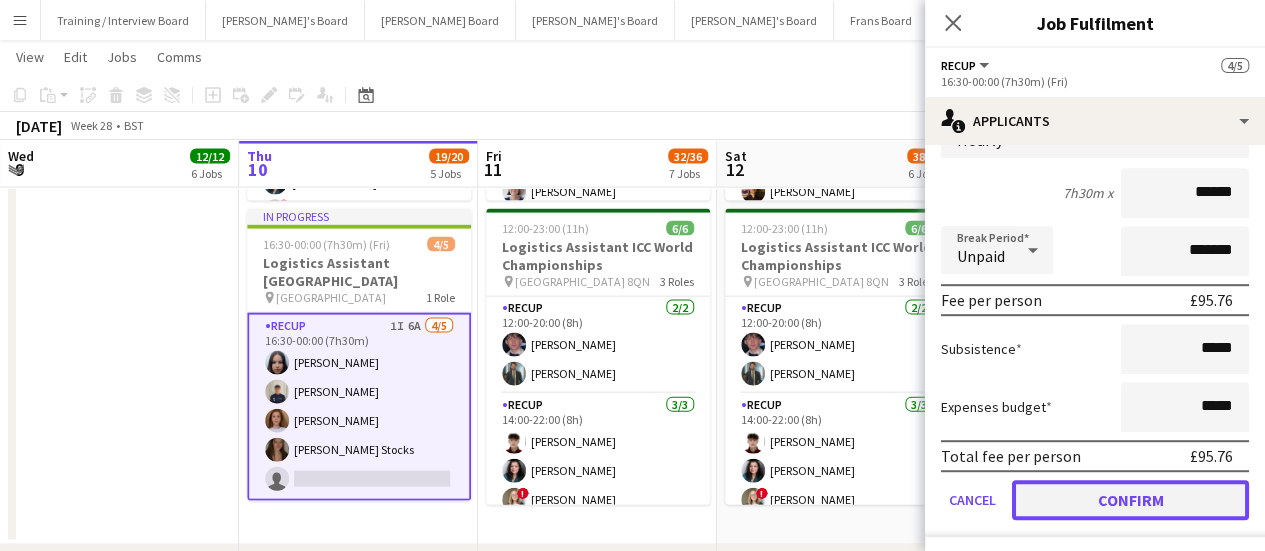 click on "Confirm" 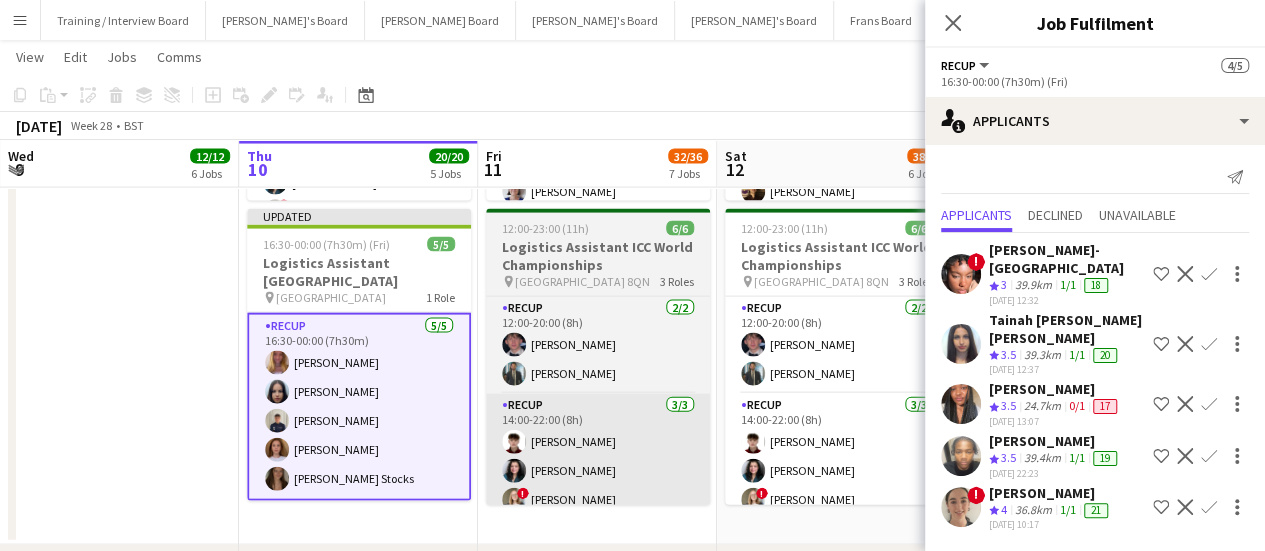 scroll, scrollTop: 0, scrollLeft: 0, axis: both 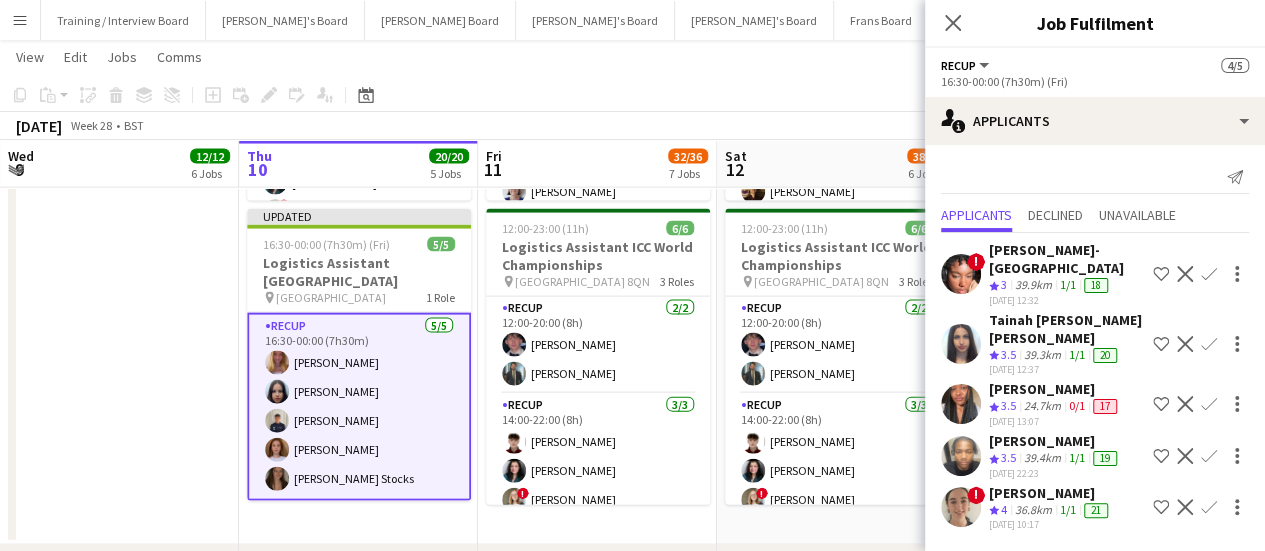 click on "Copy
Paste
Paste   Ctrl+V Paste with crew  Ctrl+Shift+V
Paste linked Job
Delete
Group
Ungroup
Add job
Add linked Job
Edit
Edit linked Job
Applicants
Date picker
JUL 2025 JUL 2025 Monday M Tuesday T Wednesday W Thursday T Friday F Saturday S Sunday S  JUL      1   2   3   4   5   6   7   8   9   10   11   12   13   14   15   16   17   18   19   20   21   22   23   24   25   26   27   28   29   30   31
Comparison range
Comparison range
Today" 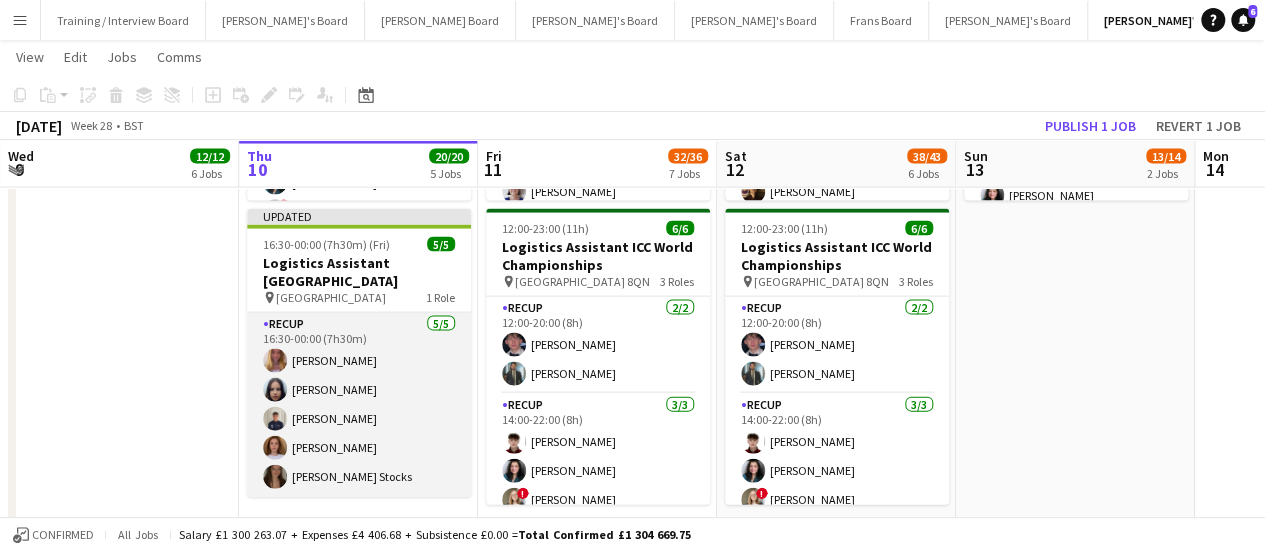 click on "RECUP   5/5   16:30-00:00 (7h30m)
lauren weston Sacha Stanbury Alfie Mumford Sophie Briscoe Libby Stocks" at bounding box center (359, 405) 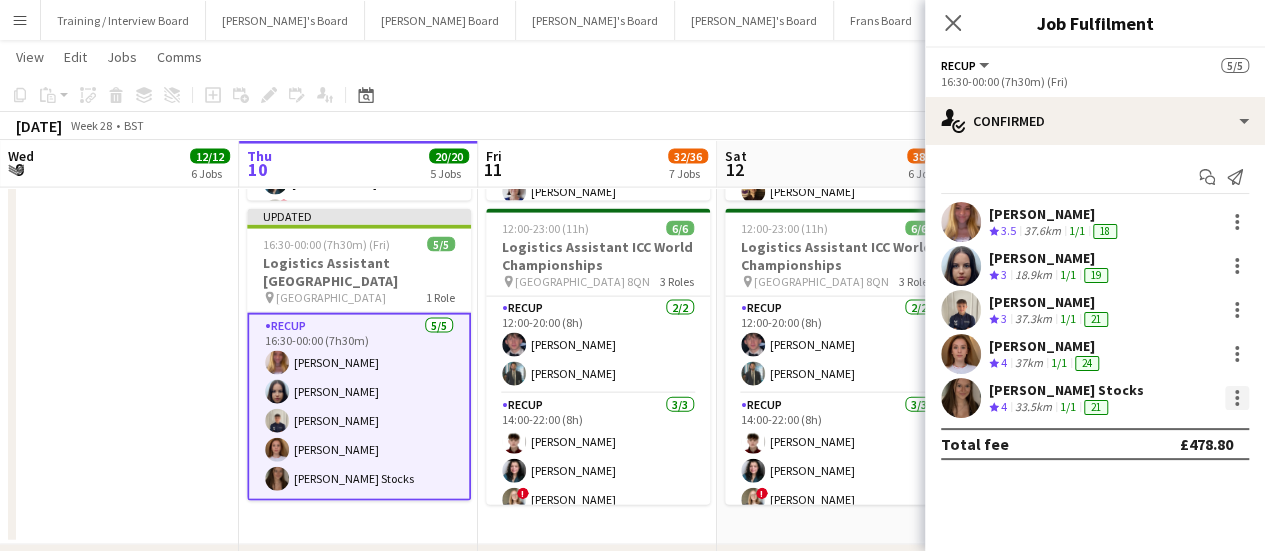 click at bounding box center (1237, 404) 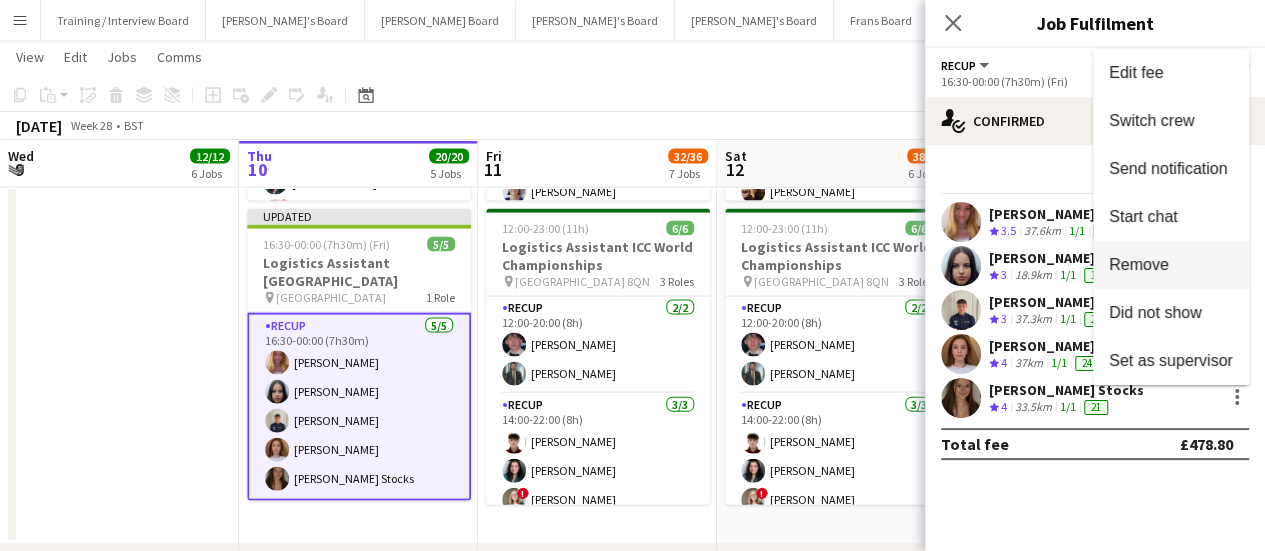 click on "Remove" at bounding box center [1171, 265] 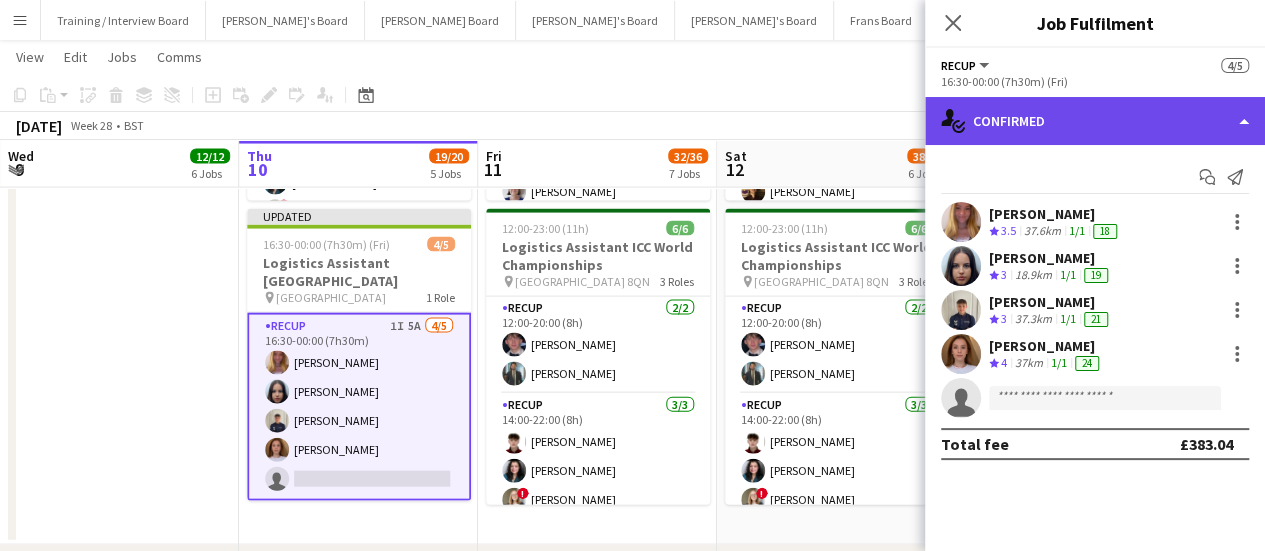 click on "single-neutral-actions-check-2
Confirmed" 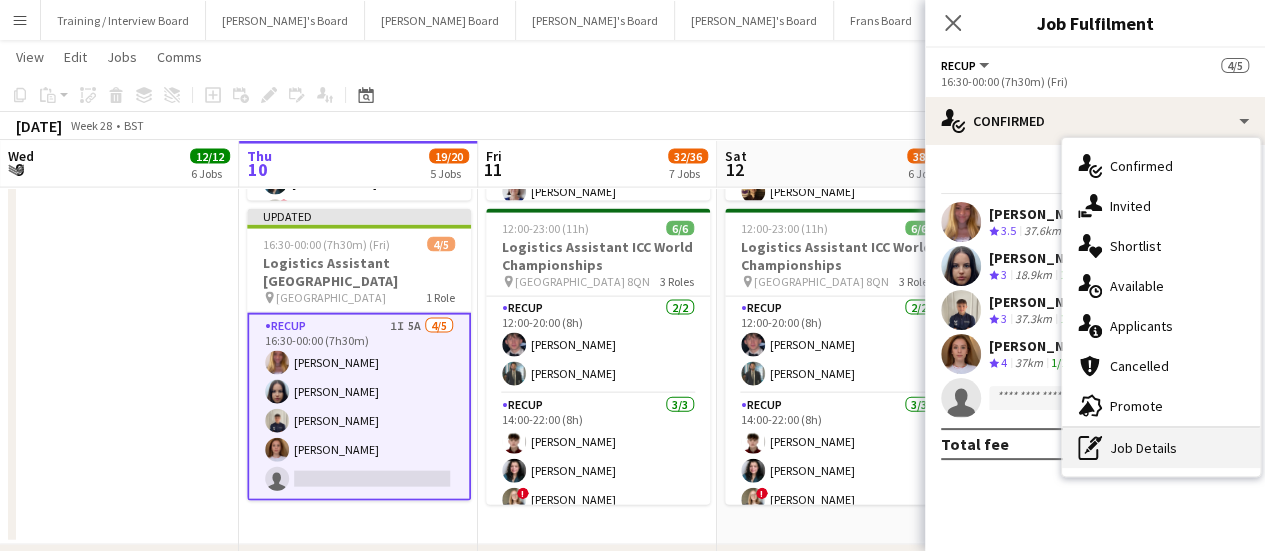 click on "pen-write
Job Details" at bounding box center (1161, 448) 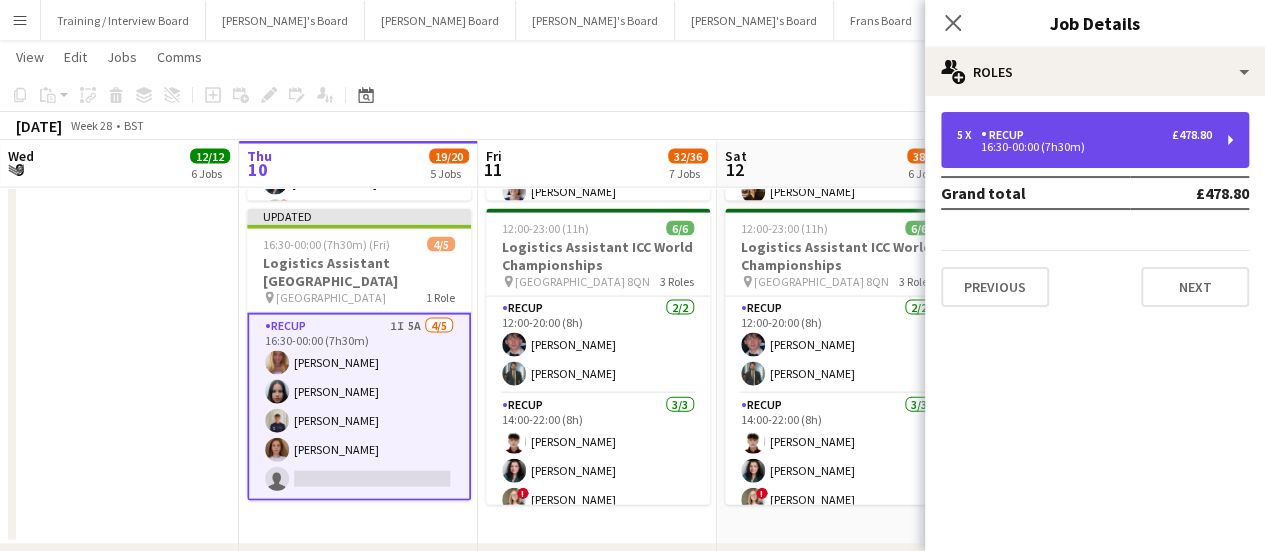 click on "5 x   RECUP   £478.80   16:30-00:00 (7h30m)" at bounding box center (1095, 140) 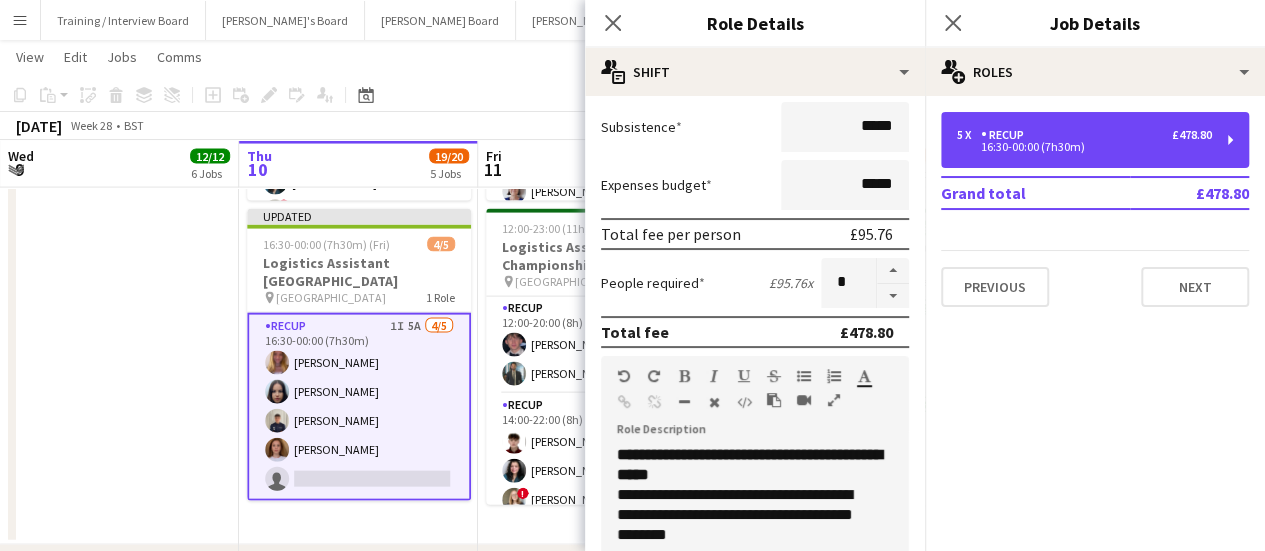 scroll, scrollTop: 344, scrollLeft: 0, axis: vertical 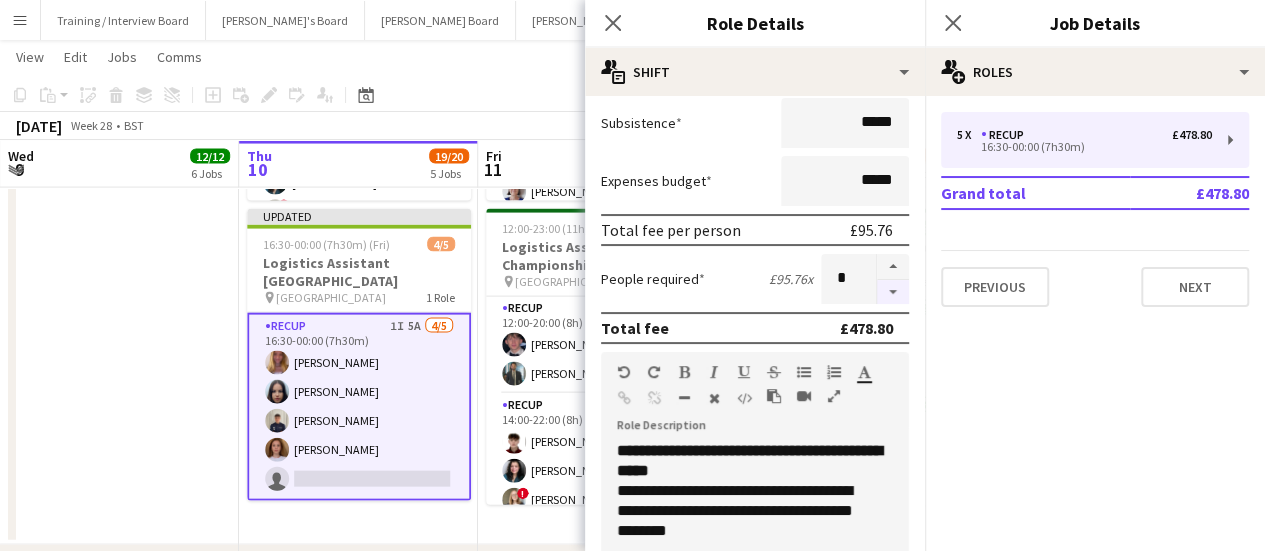 click at bounding box center [893, 292] 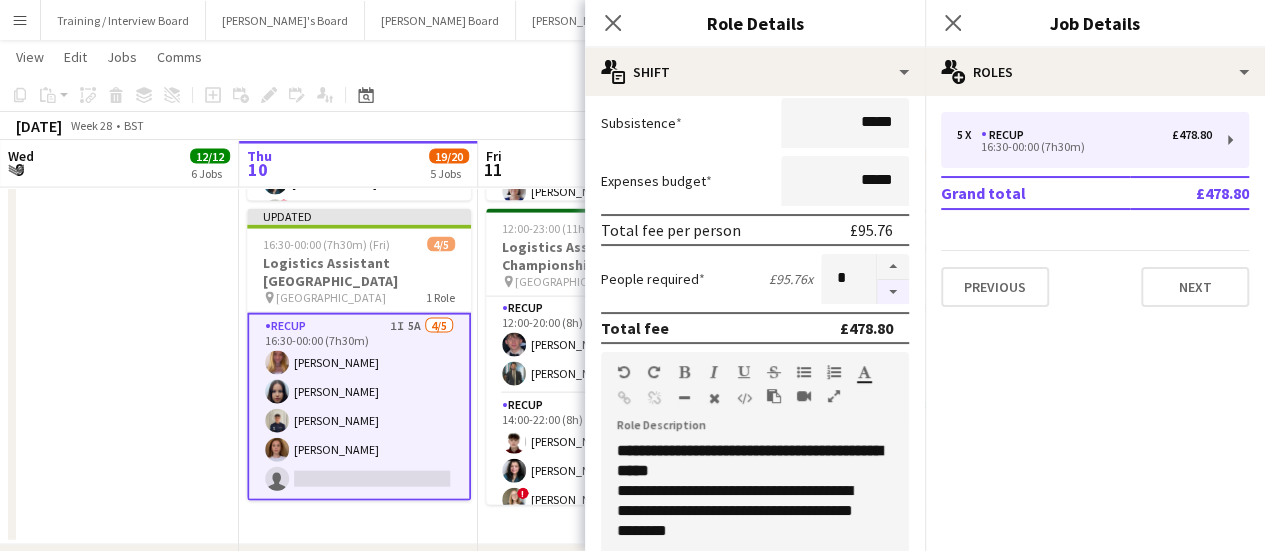 type on "*" 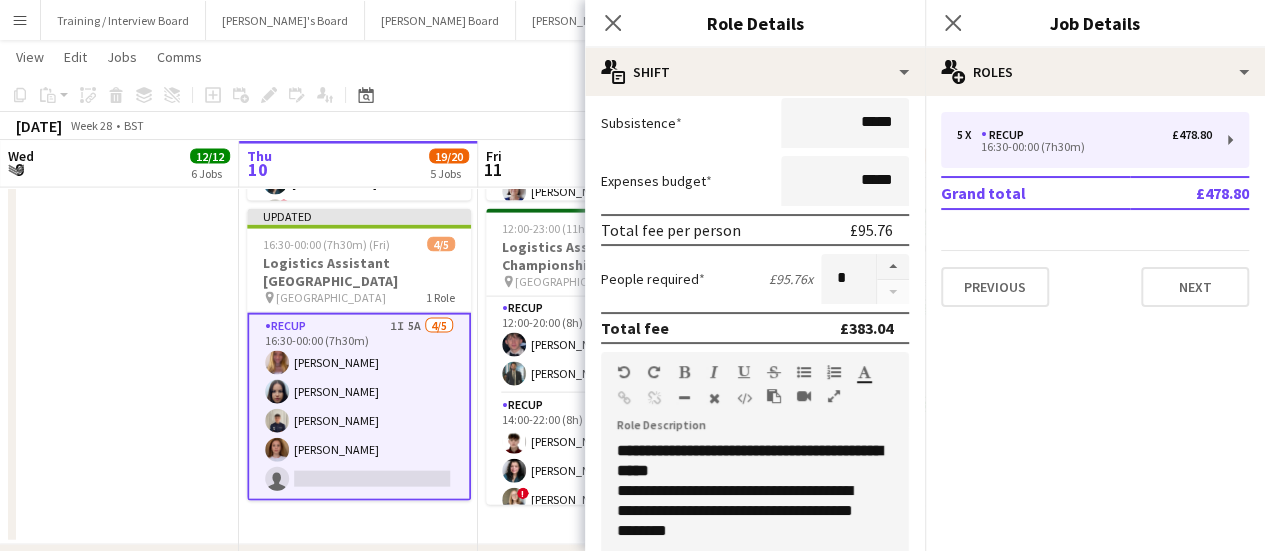 click on "Copy
Paste
Paste   Ctrl+V Paste with crew  Ctrl+Shift+V
Paste linked Job
Delete
Group
Ungroup
Add job
Add linked Job
Edit
Edit linked Job
Applicants
Date picker
JUL 2025 JUL 2025 Monday M Tuesday T Wednesday W Thursday T Friday F Saturday S Sunday S  JUL      1   2   3   4   5   6   7   8   9   10   11   12   13   14   15   16   17   18   19   20   21   22   23   24   25   26   27   28   29   30   31
Comparison range
Comparison range
Today" 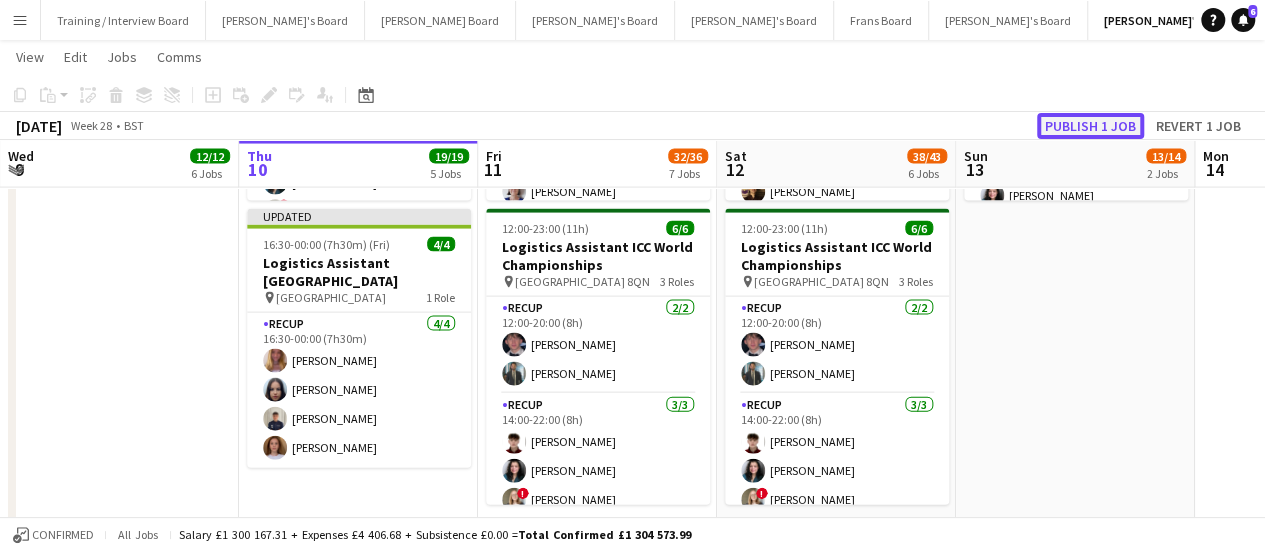 click on "Publish 1 job" 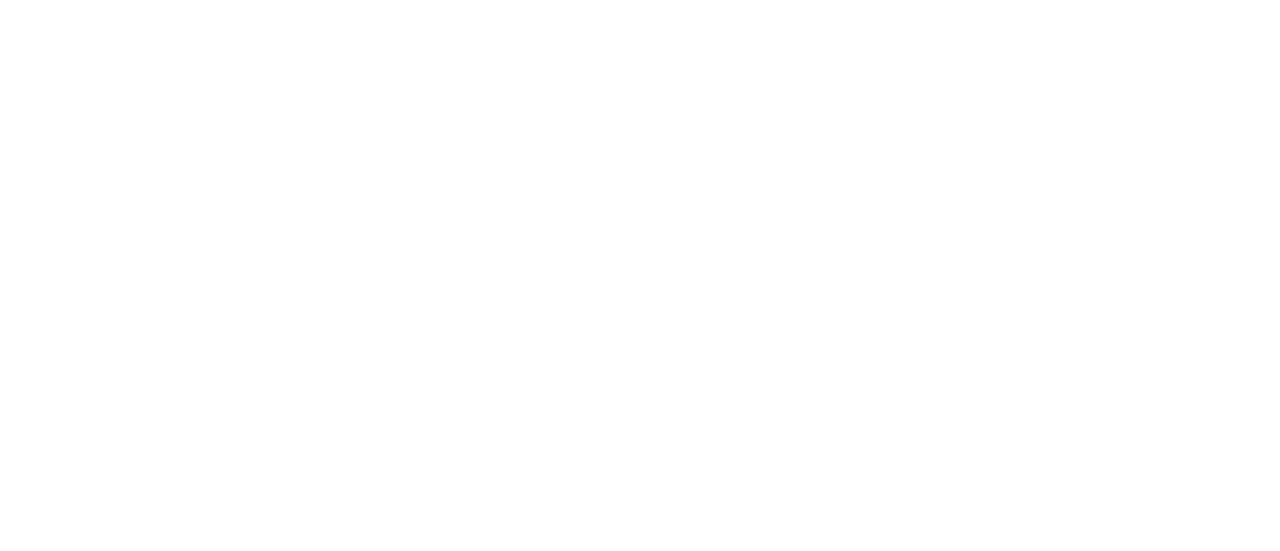 scroll, scrollTop: 0, scrollLeft: 0, axis: both 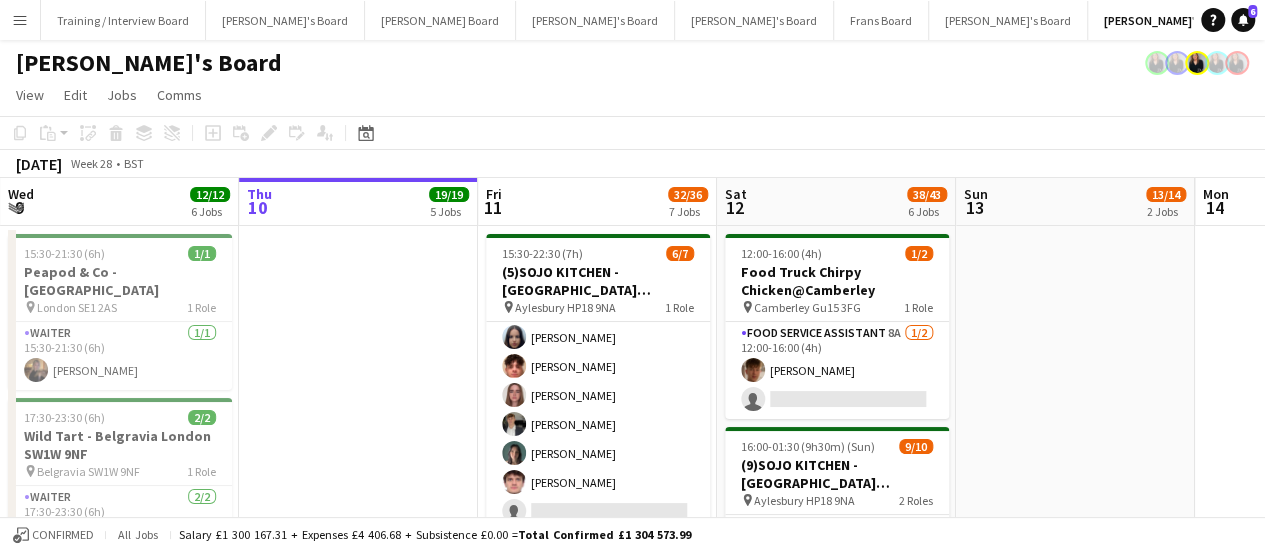 click on "Menu" at bounding box center [20, 20] 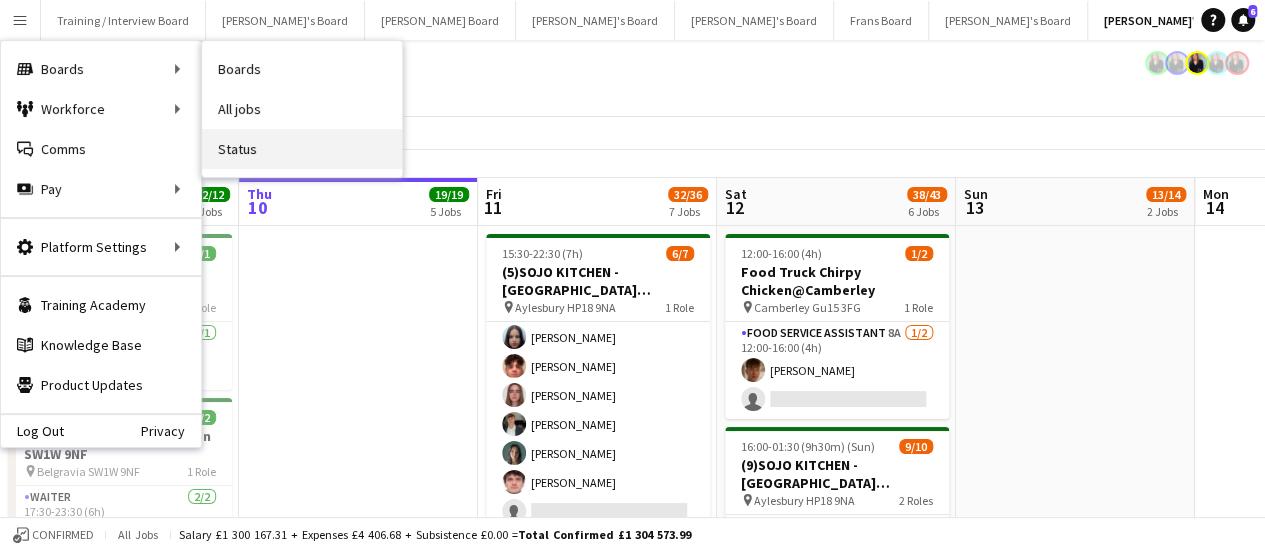 click on "Status" at bounding box center (302, 149) 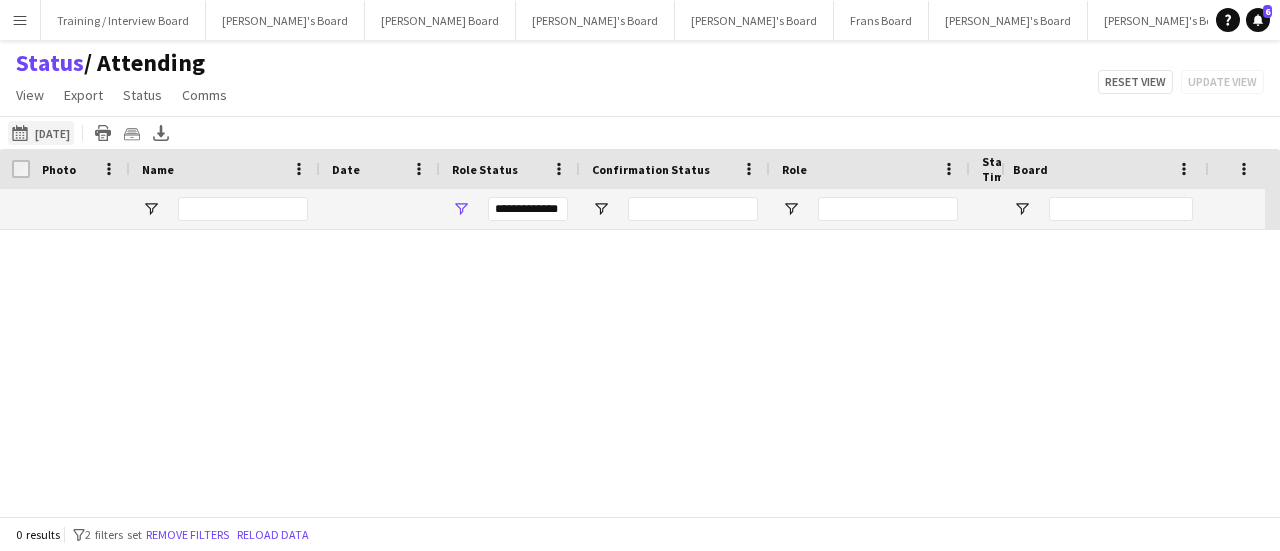 click on "[DATE] to [DATE]
[DATE]" 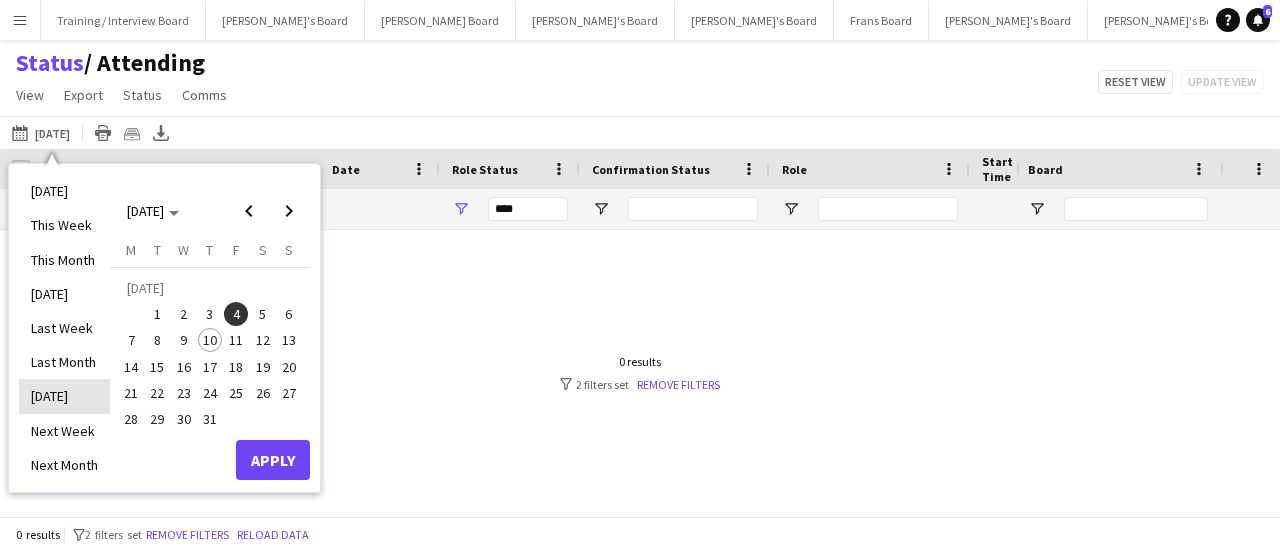 click on "[DATE]" at bounding box center (64, 396) 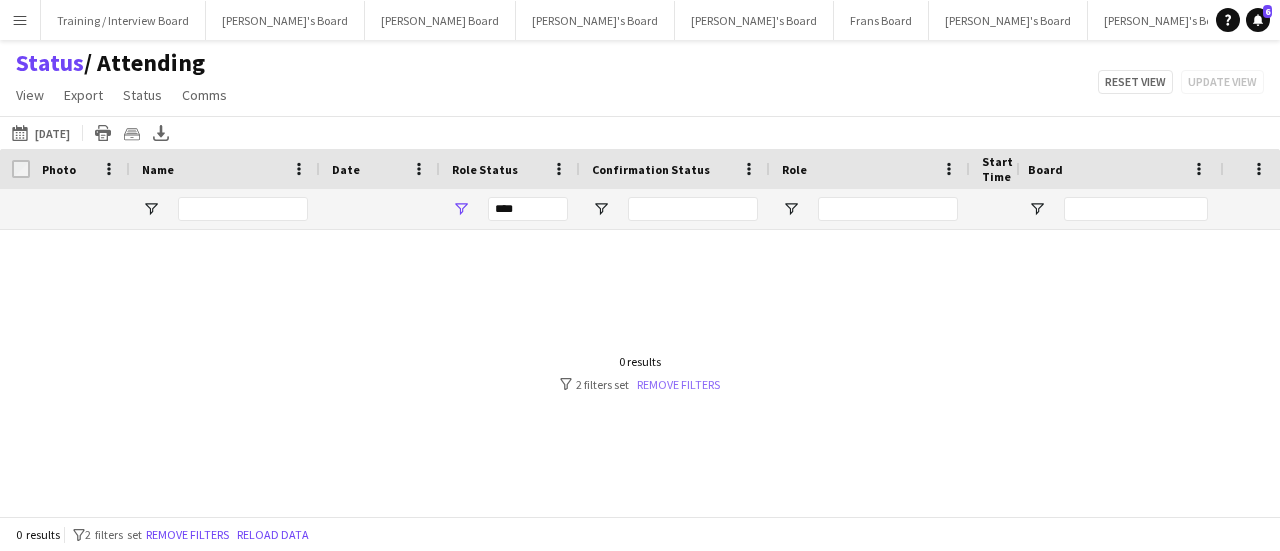 click on "Remove filters" at bounding box center [678, 384] 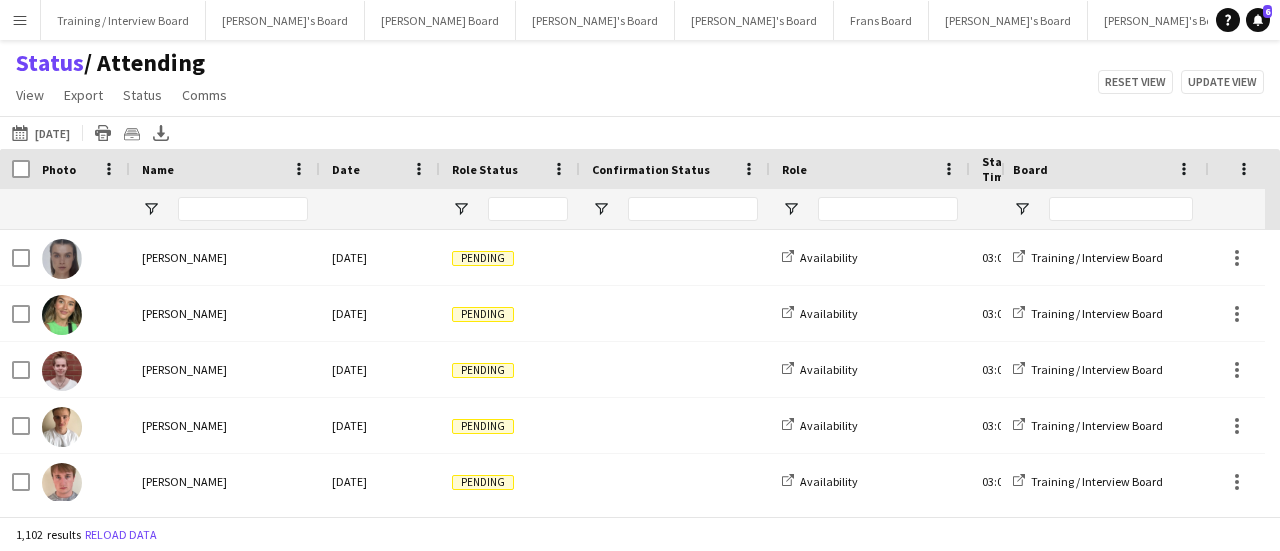 click at bounding box center (510, 209) 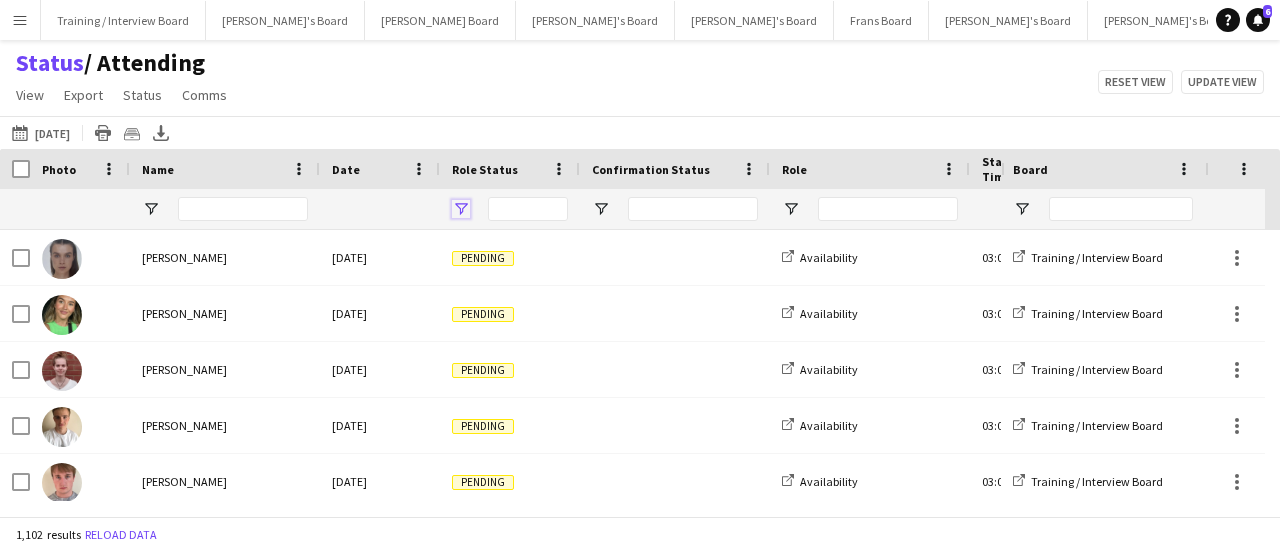 click at bounding box center (461, 209) 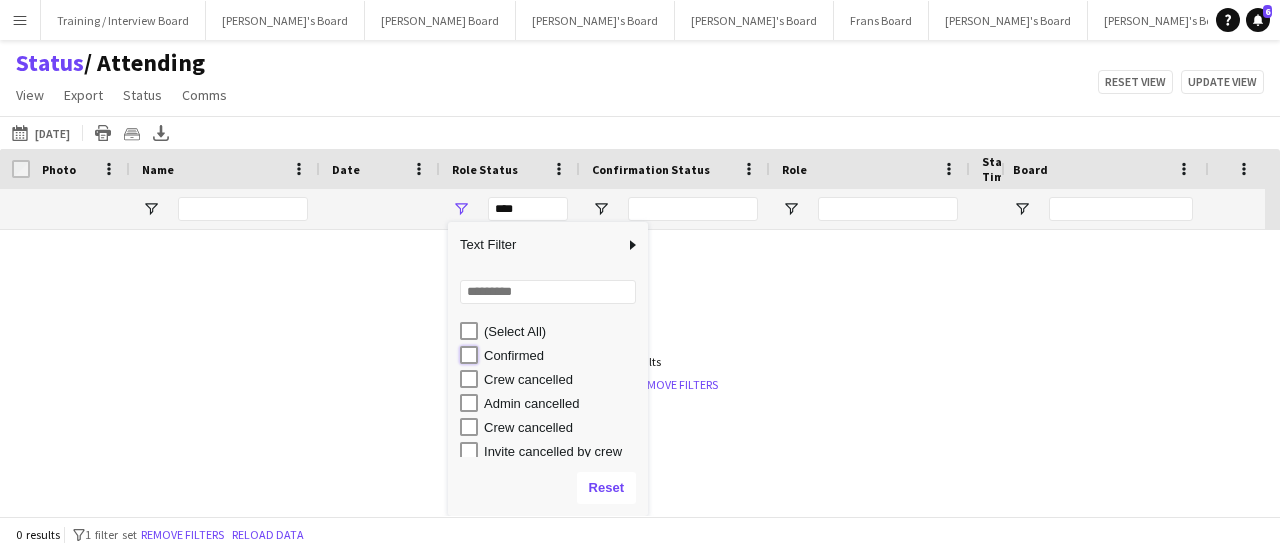 type on "**********" 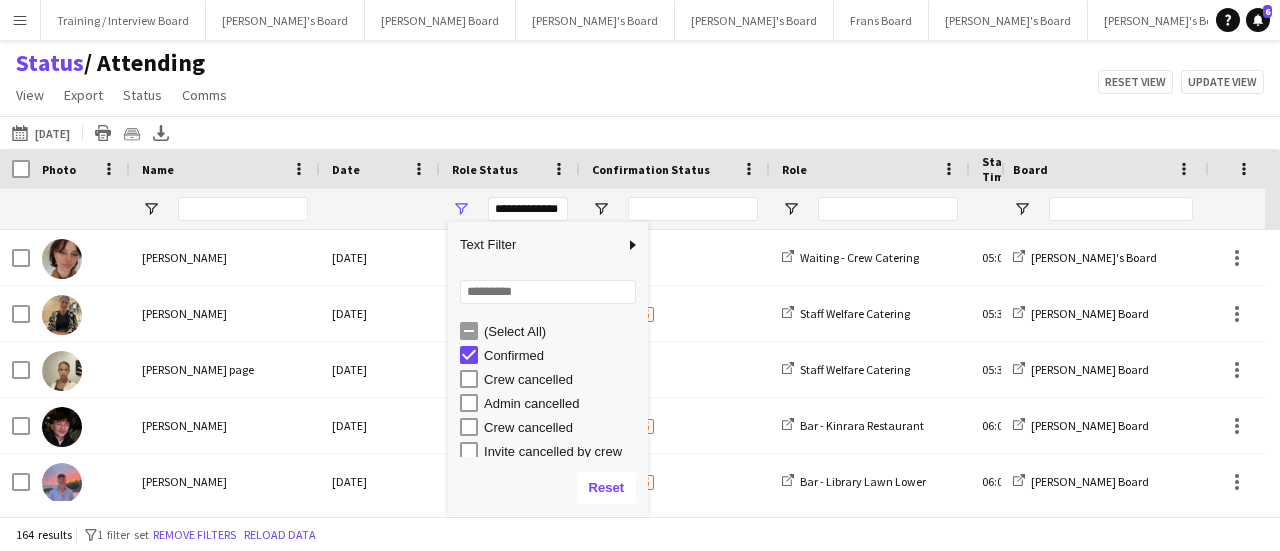 click on "Status    / Attending   View   Views  Default view Airshow Accreditation Airshow Check In Attending BPE Import CFS Check In Alpha and Placement Check in Timesheet Client Timesheet Phone Number v1.0 Client Timesheet v1.0 JZ Timesheet 2024 Placement Transfer References Import RWHS SFC TIMESHEET Sharecode Check New view Update view Delete view Edit name Customise view Customise filters Reset Filters Reset View Reset All  Export  Export as XLSX Export as CSV Export as PDF Crew files as ZIP  Status  Confirm attendance Check-in Check-out Clear confirm attendance Clear check-in Clear check-out  Comms  Send notification Chat  Reset view   Update view" 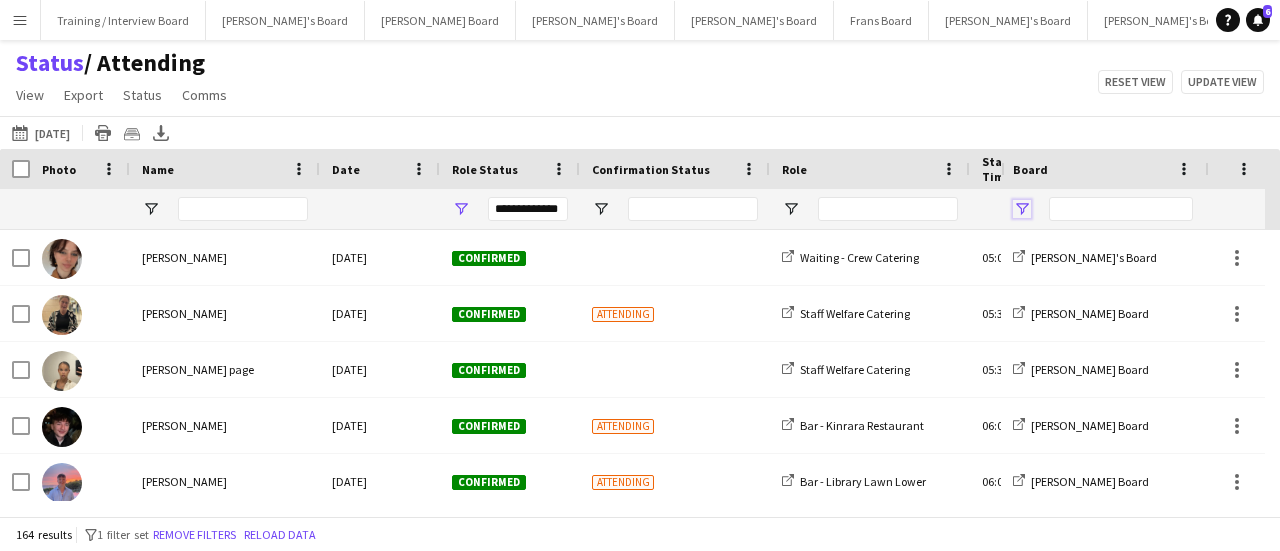 click at bounding box center (1022, 209) 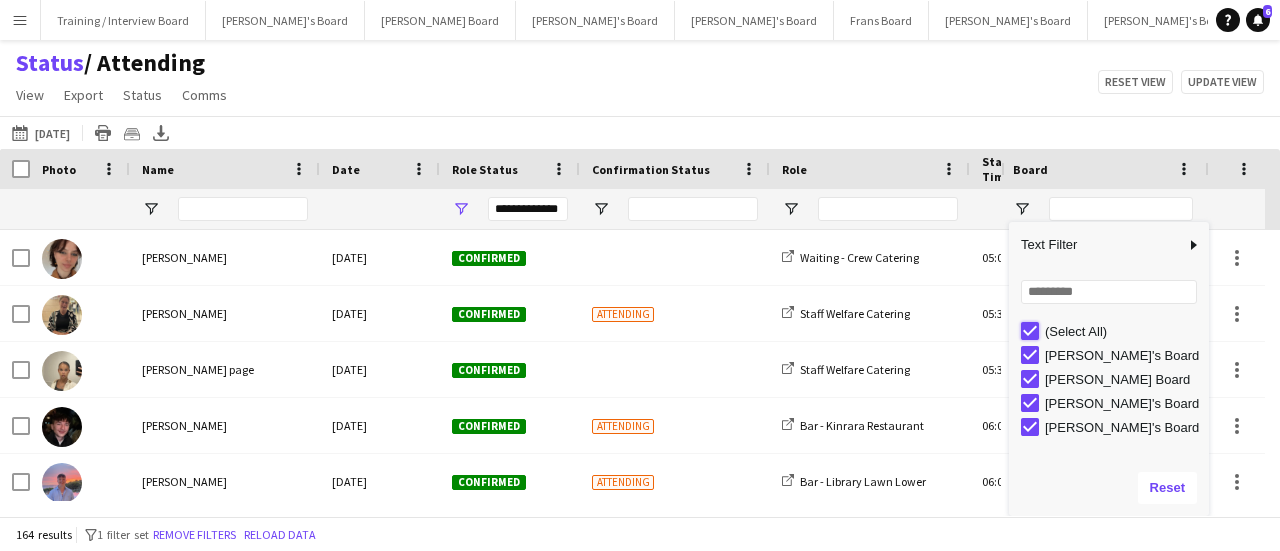 type on "***" 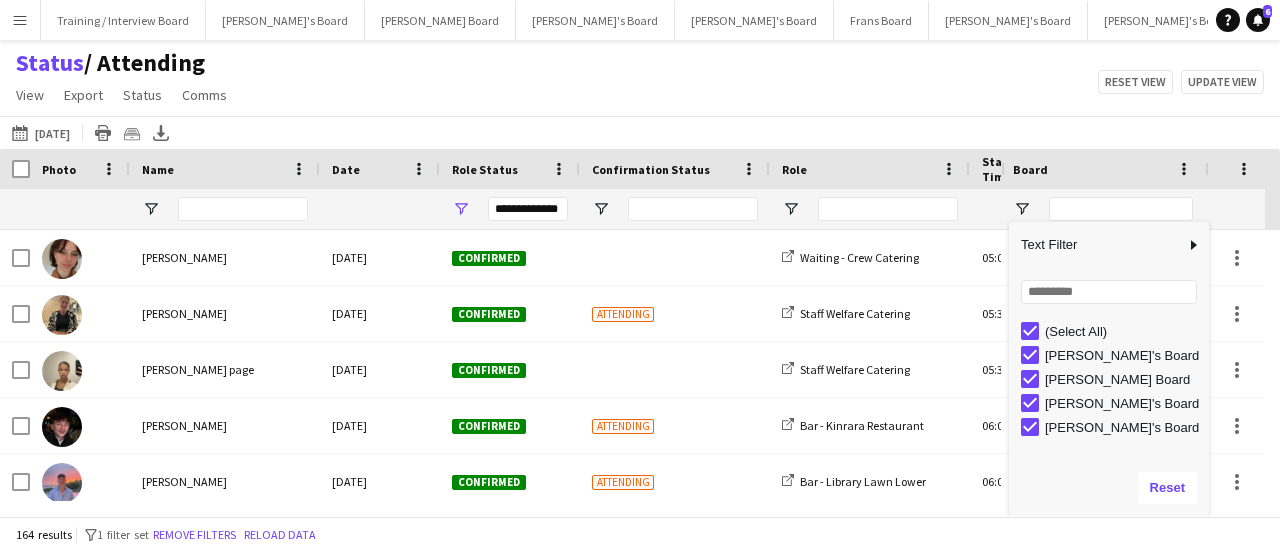 type on "***" 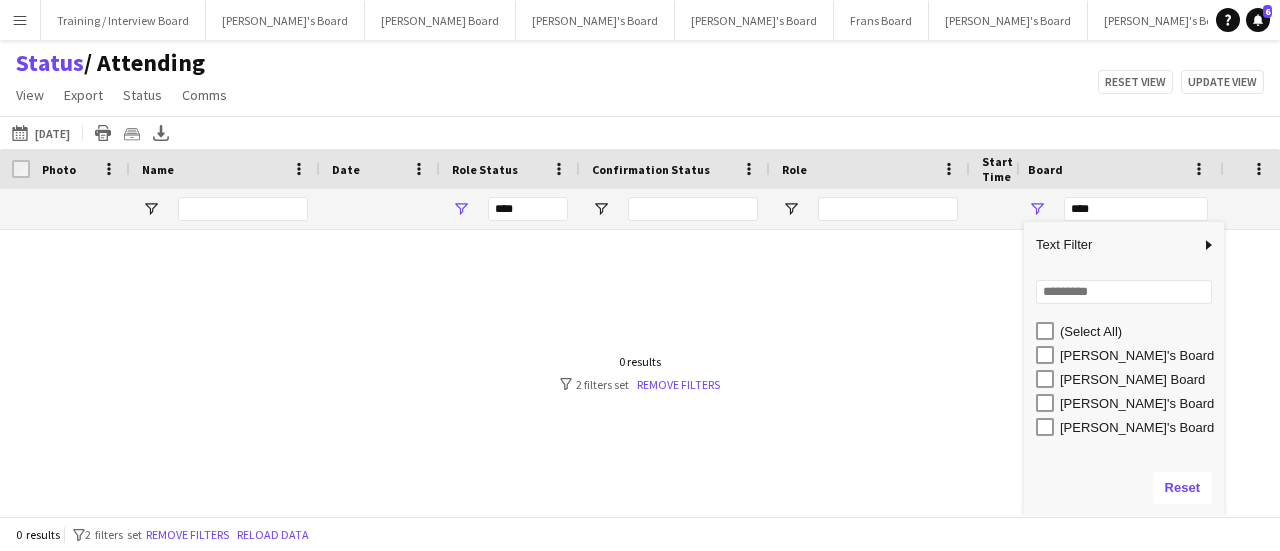 click on "[PERSON_NAME]'s Board" at bounding box center (1124, 427) 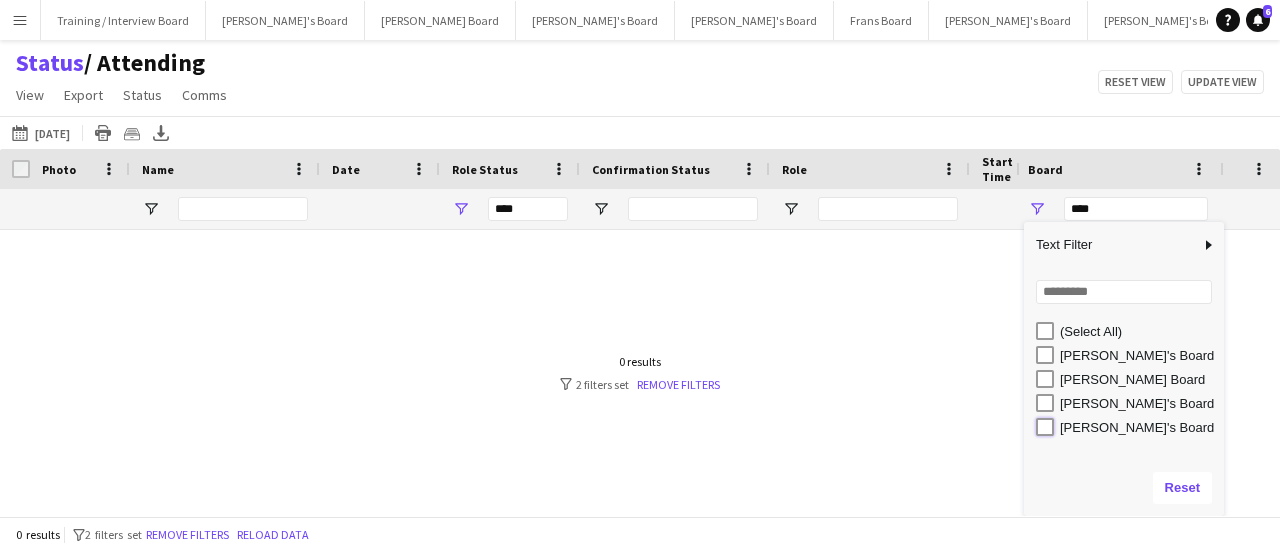 type on "**********" 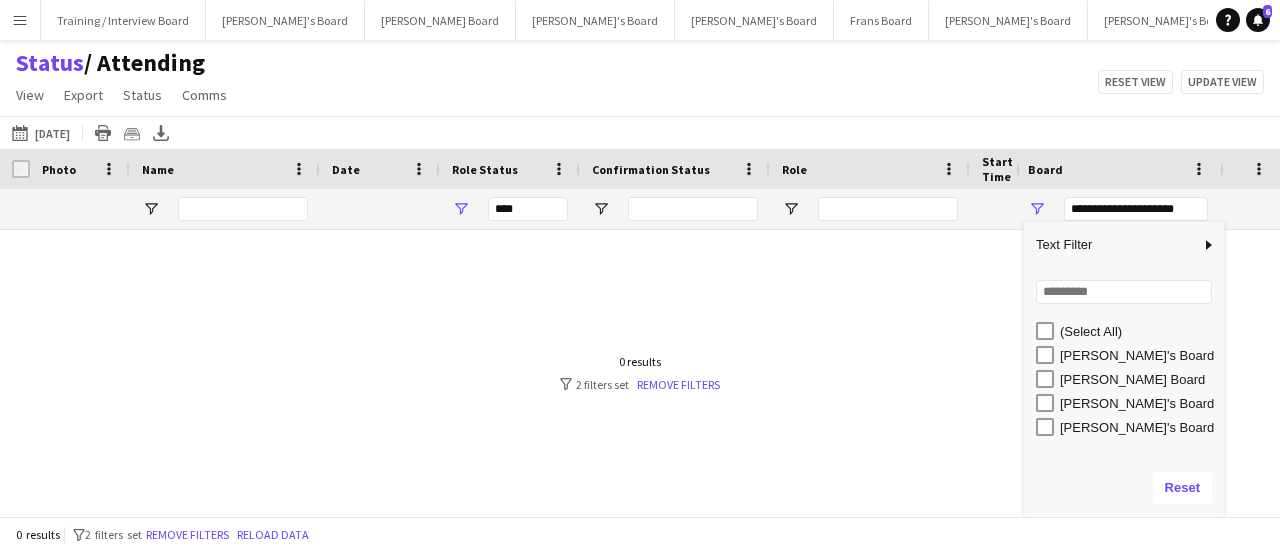 type on "**********" 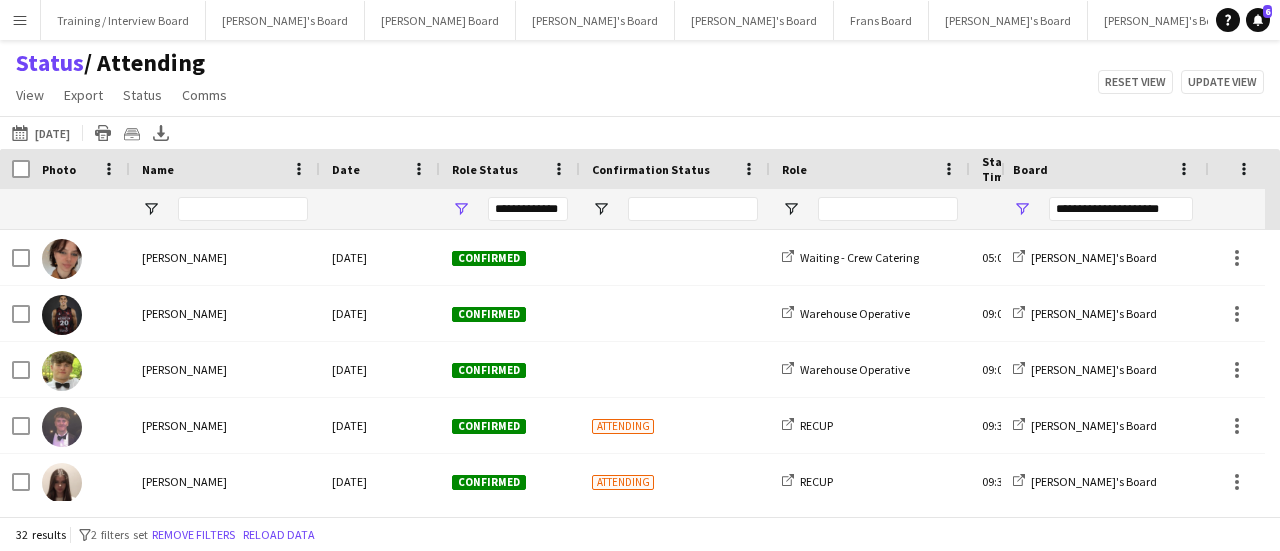click on "Status    / Attending   View   Views  Default view Airshow Accreditation Airshow Check In Attending BPE Import CFS Check In Alpha and Placement Check in Timesheet Client Timesheet Phone Number v1.0 Client Timesheet v1.0 JZ Timesheet 2024 Placement Transfer References Import RWHS SFC TIMESHEET Sharecode Check New view Update view Delete view Edit name Customise view Customise filters Reset Filters Reset View Reset All  Export  Export as XLSX Export as CSV Export as PDF Crew files as ZIP  Status  Confirm attendance Check-in Check-out Clear confirm attendance Clear check-in Clear check-out  Comms  Send notification Chat  Reset view   Update view" 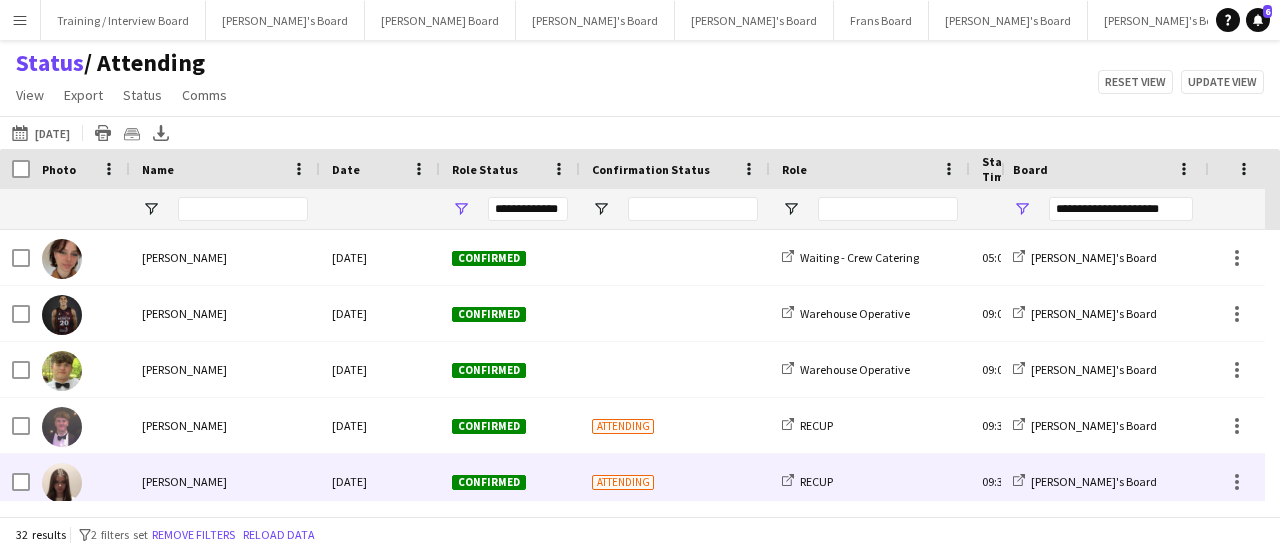 click on "[PERSON_NAME]" at bounding box center (225, 481) 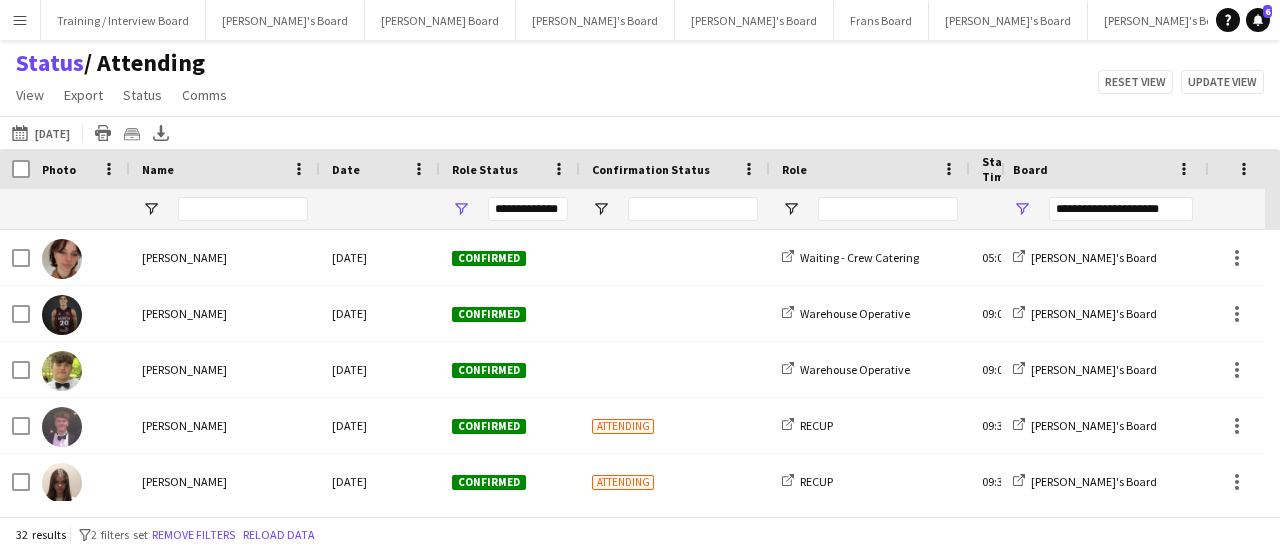 scroll, scrollTop: 0, scrollLeft: 417, axis: horizontal 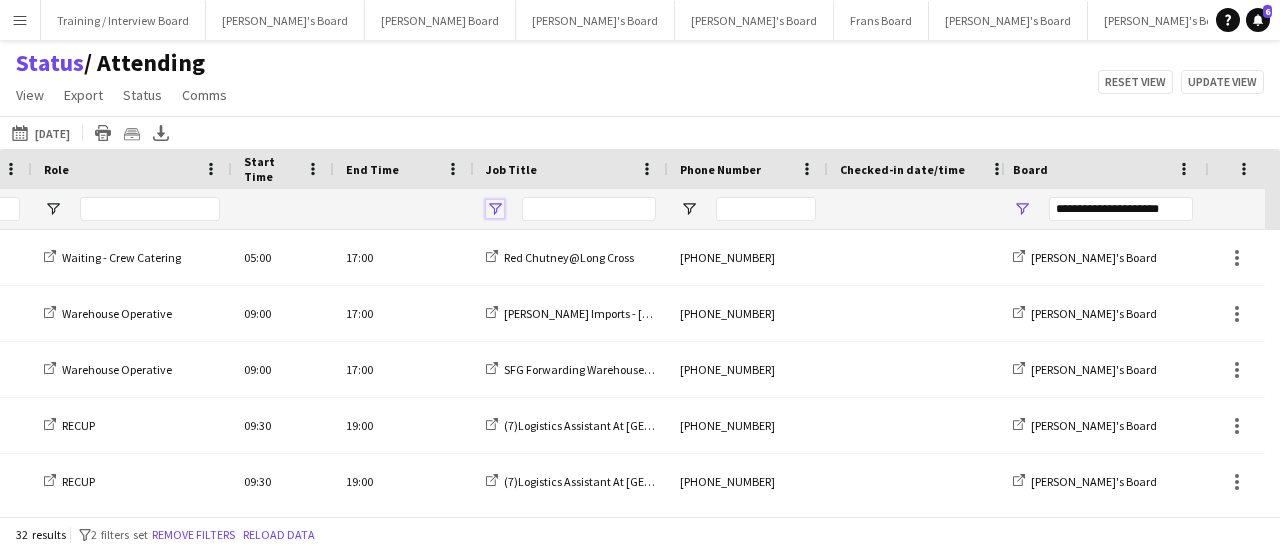click at bounding box center [495, 209] 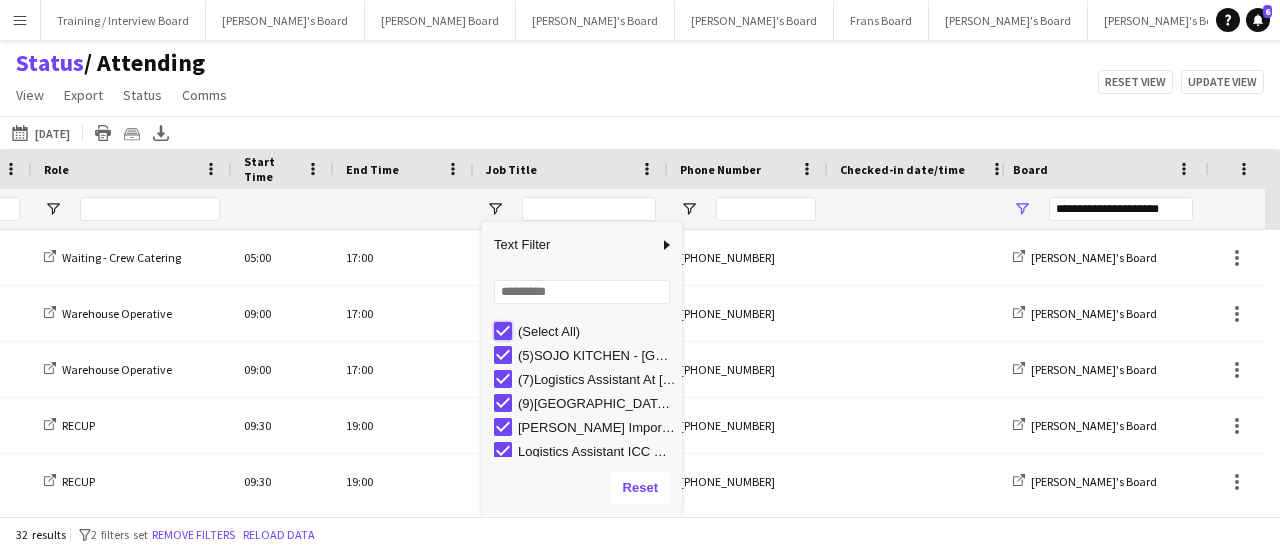 type on "***" 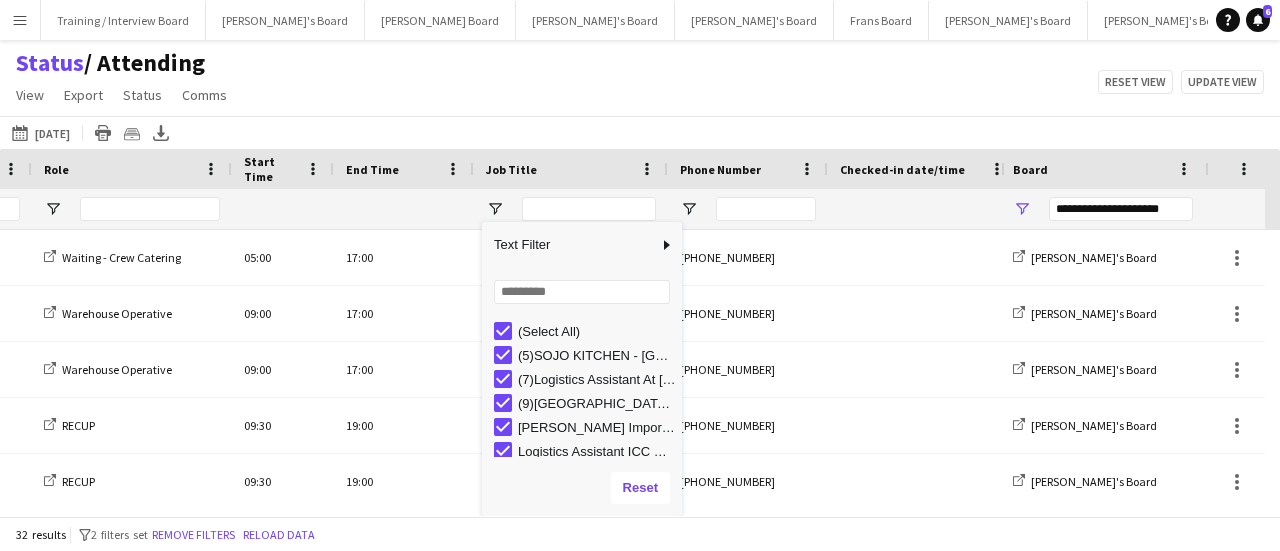 type on "***" 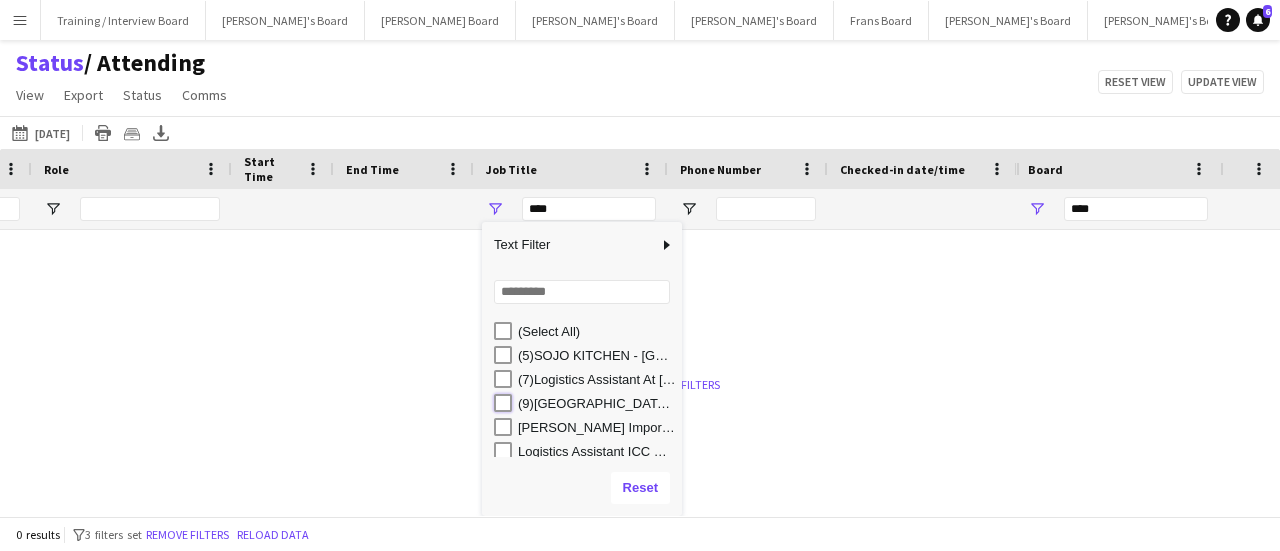 type on "**********" 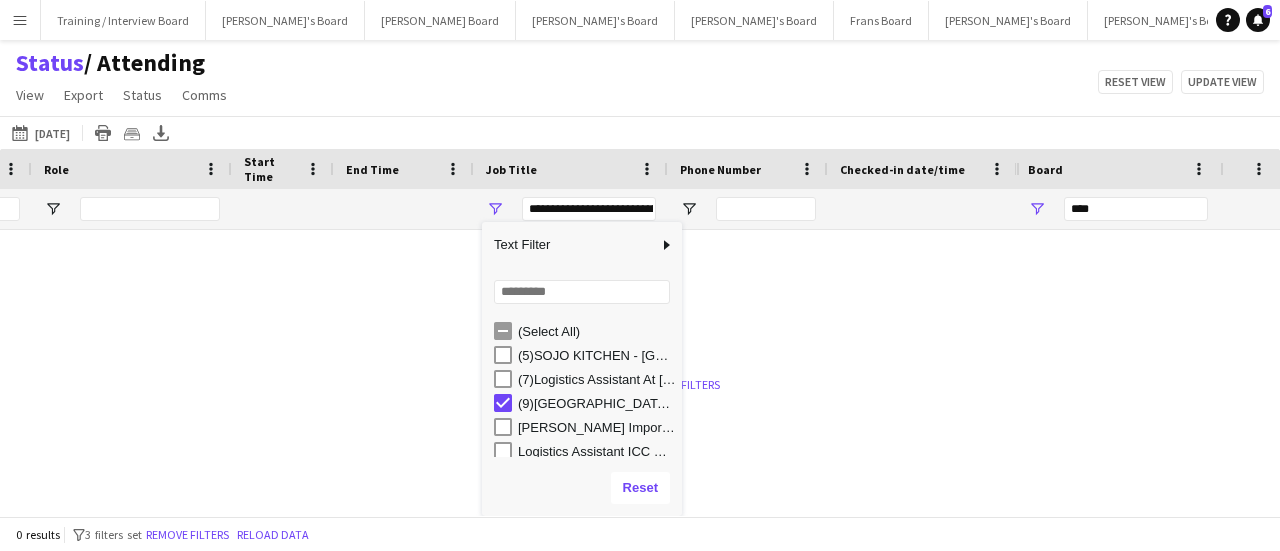 type on "**********" 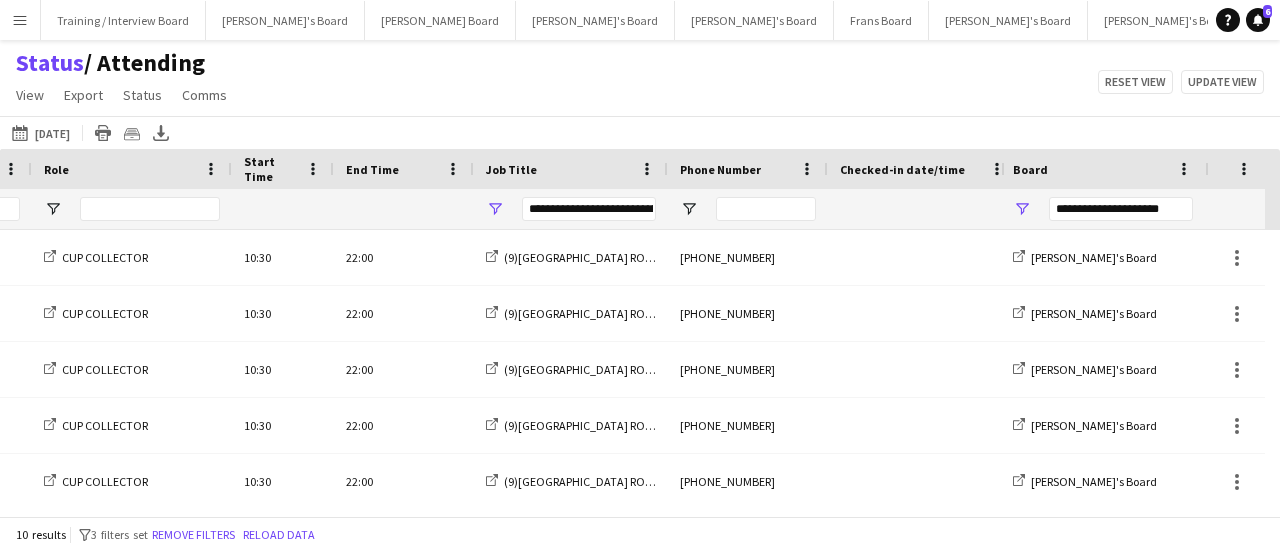 scroll, scrollTop: 0, scrollLeft: 0, axis: both 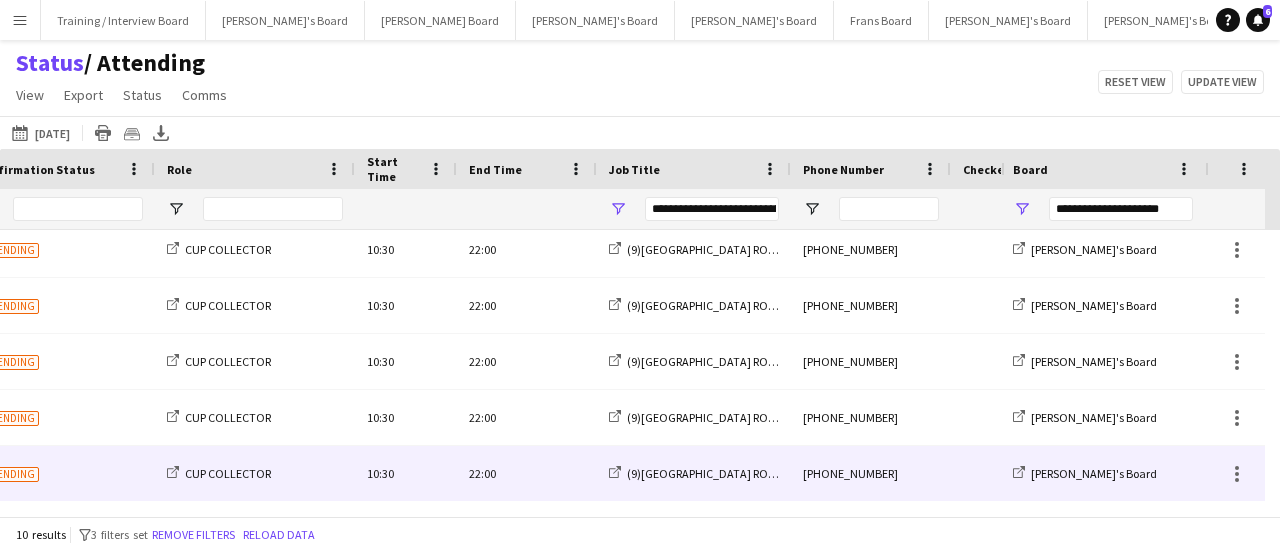 click on "22:00" at bounding box center [527, 473] 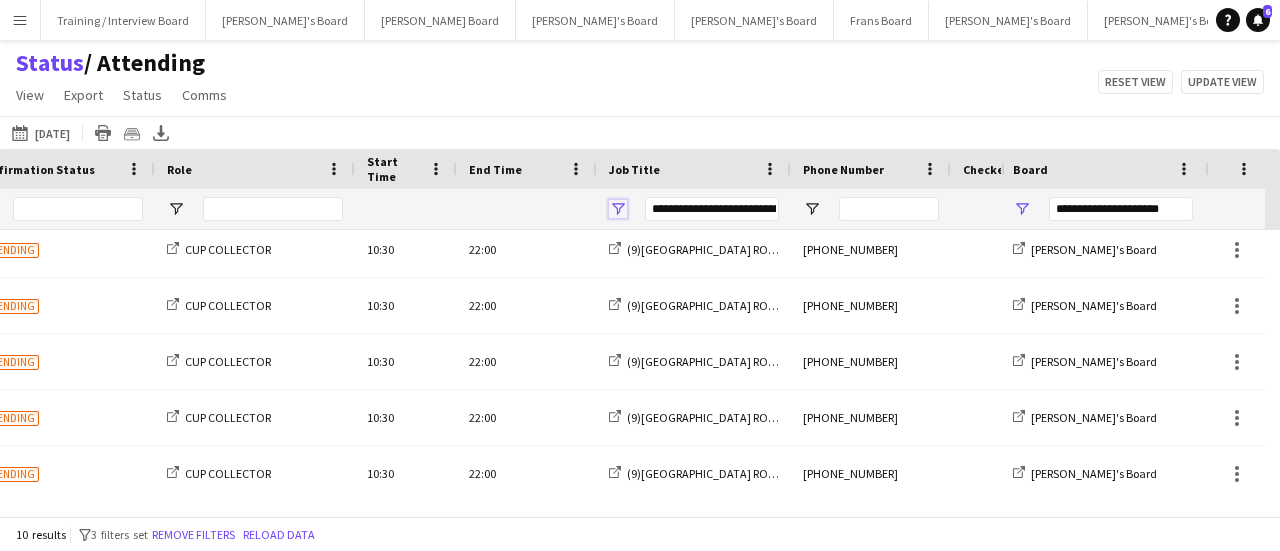click at bounding box center [618, 209] 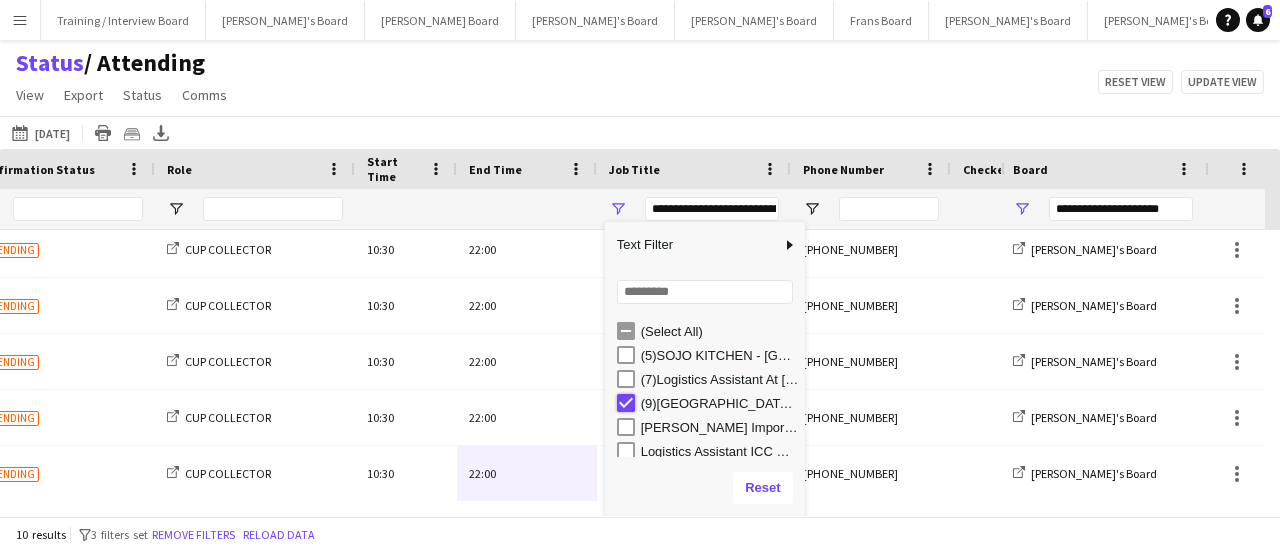 type on "***" 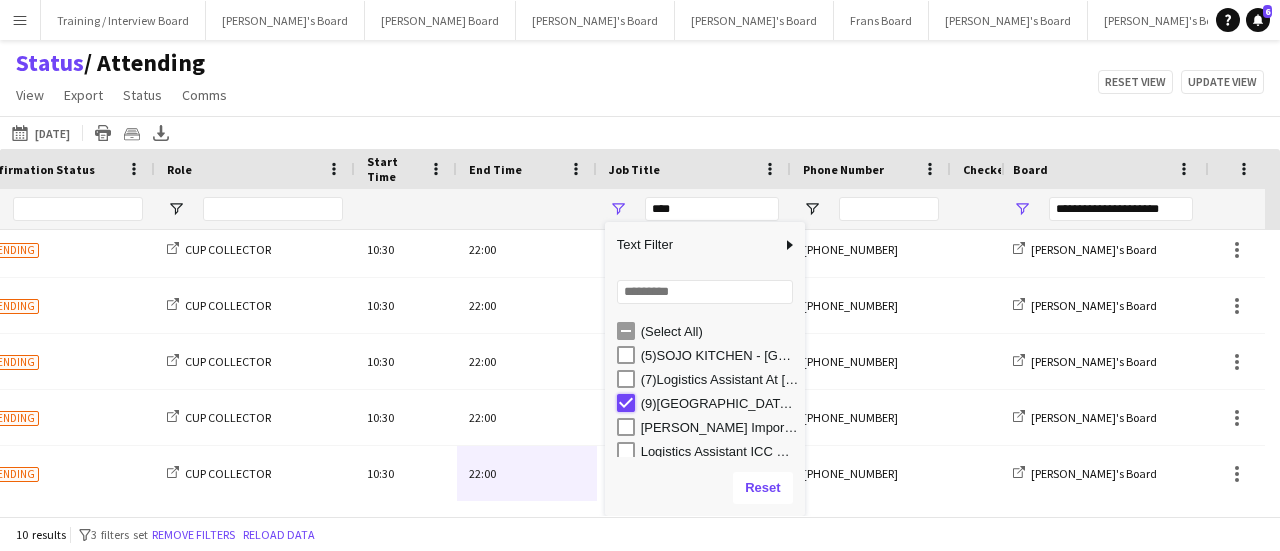 type on "***" 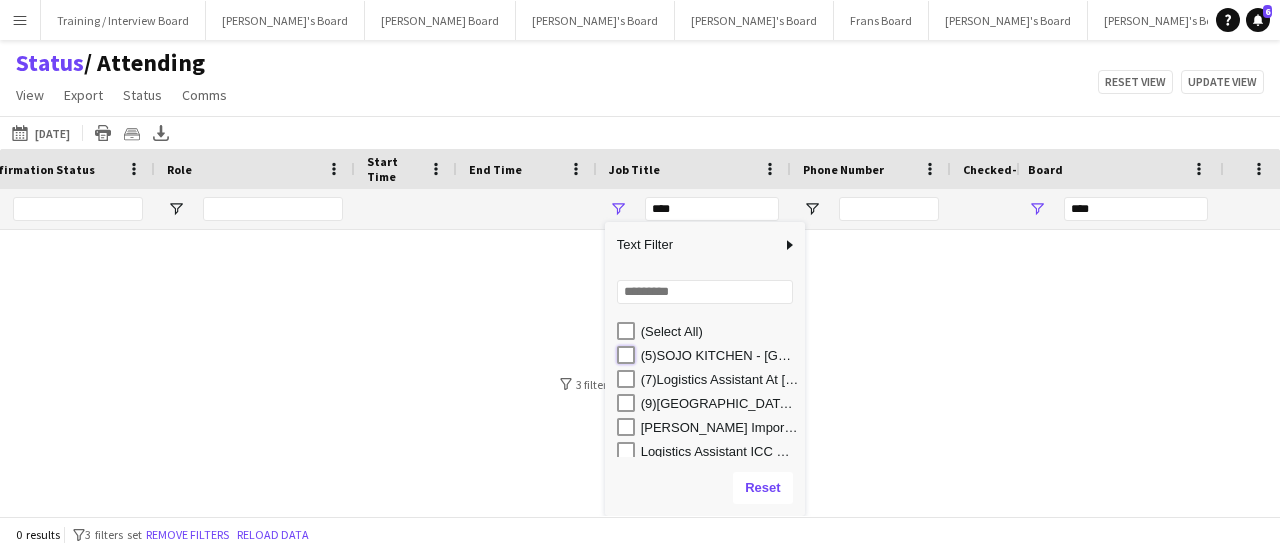 type on "**********" 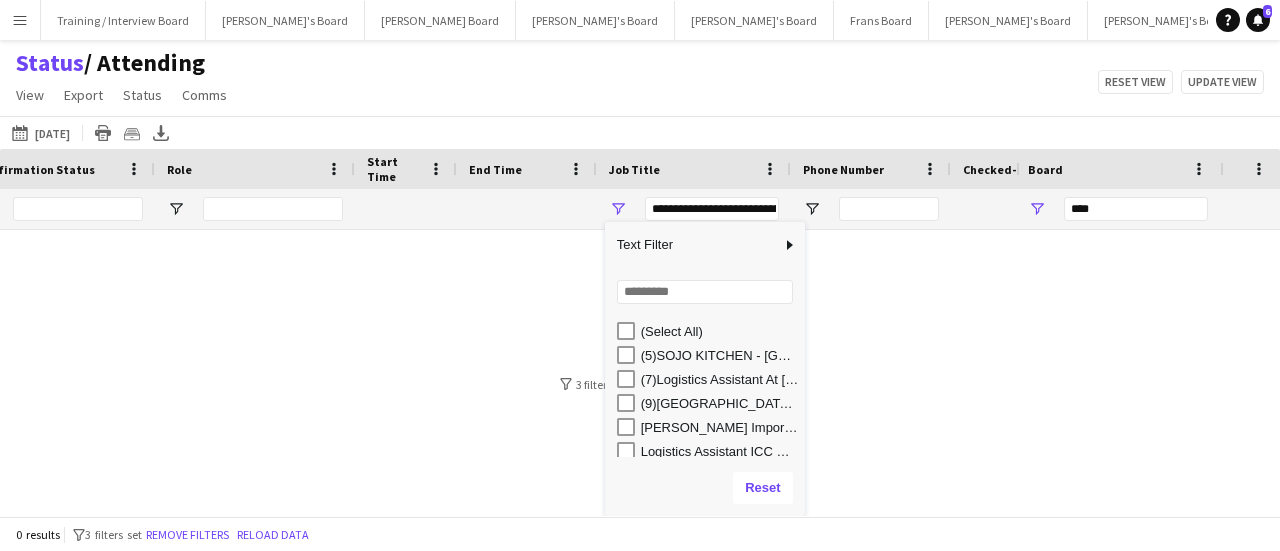 type on "**********" 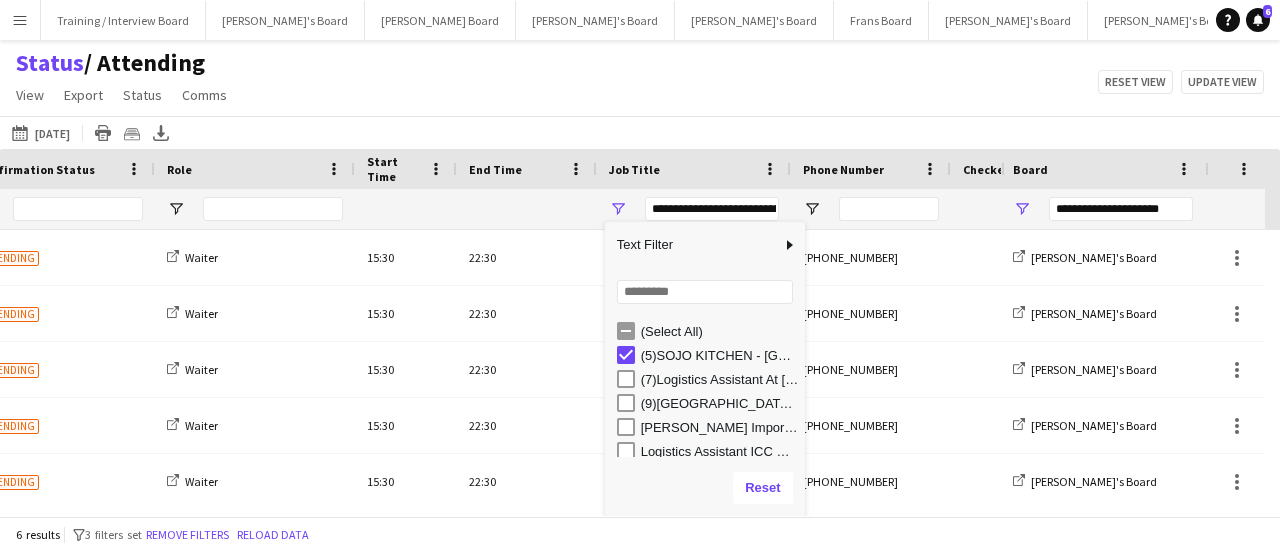 click on "[DATE] to [DATE]
[DATE]
[DATE]   This Week   This Month   [DATE]   Last Week   Last Month   [DATE]   Next Week   Next Month  [DATE] [DATE] [DATE] M [DATE] T [DATE] W [DATE] T [DATE] F [DATE] S [DATE] S  [DATE]   2   3   4   5   6   7   8   9   10   11   12   13   14   15   16   17   18   19   20   21   22   23   24   25   26   27   28   29   30   31
Comparison range
Comparison range
Apply
Print table
Crew files as ZIP
Export XLSX" 